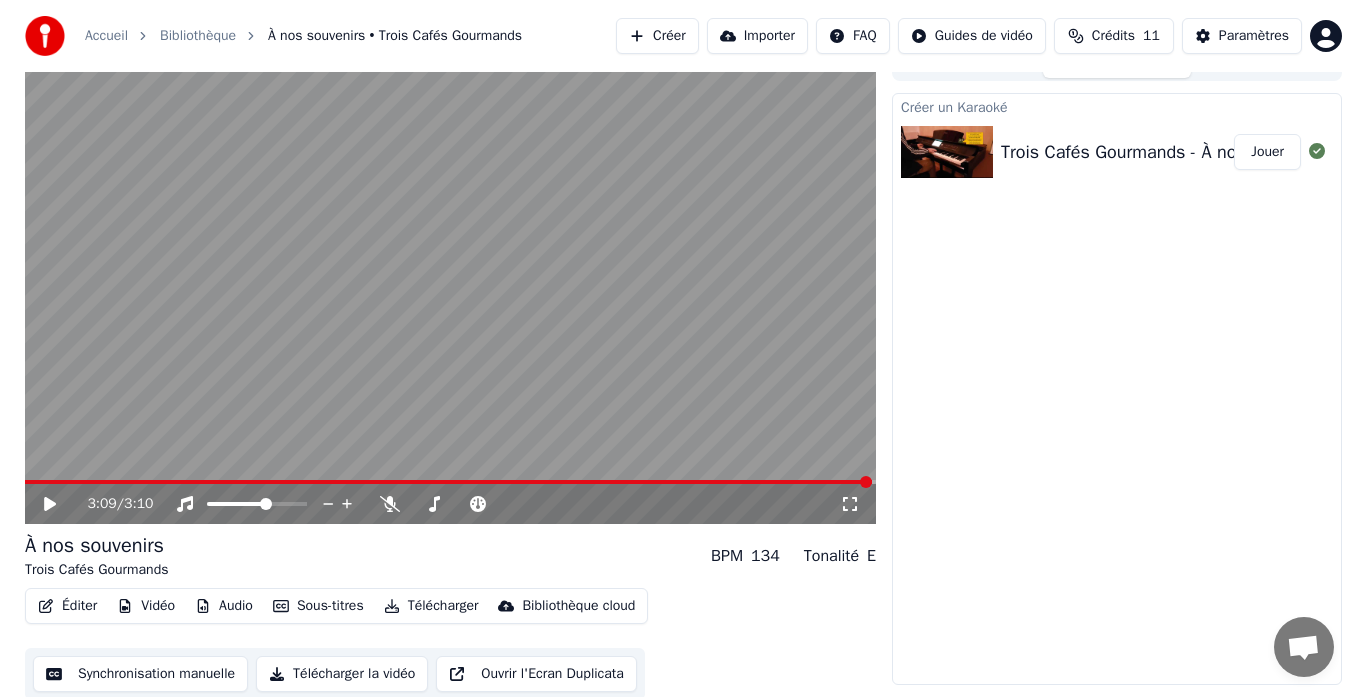 scroll, scrollTop: 30, scrollLeft: 0, axis: vertical 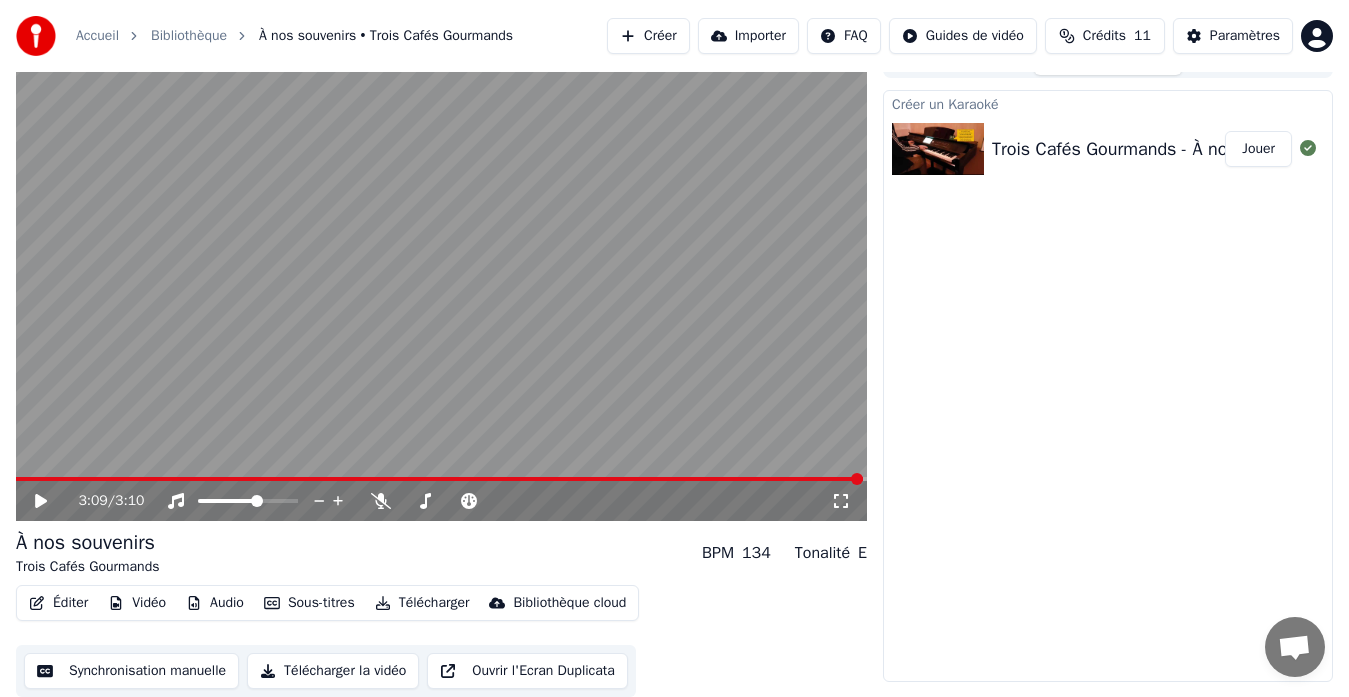 click on "Créer un Karaoké" at bounding box center [1108, 103] 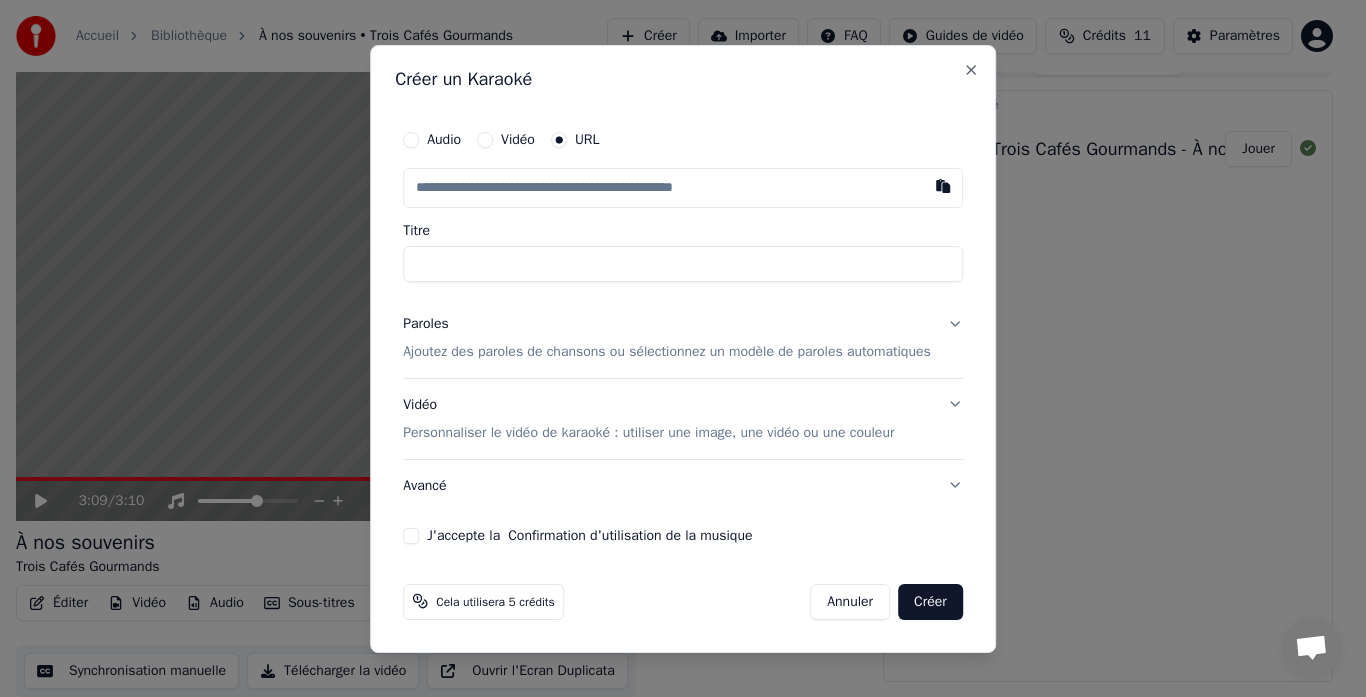 click at bounding box center [683, 188] 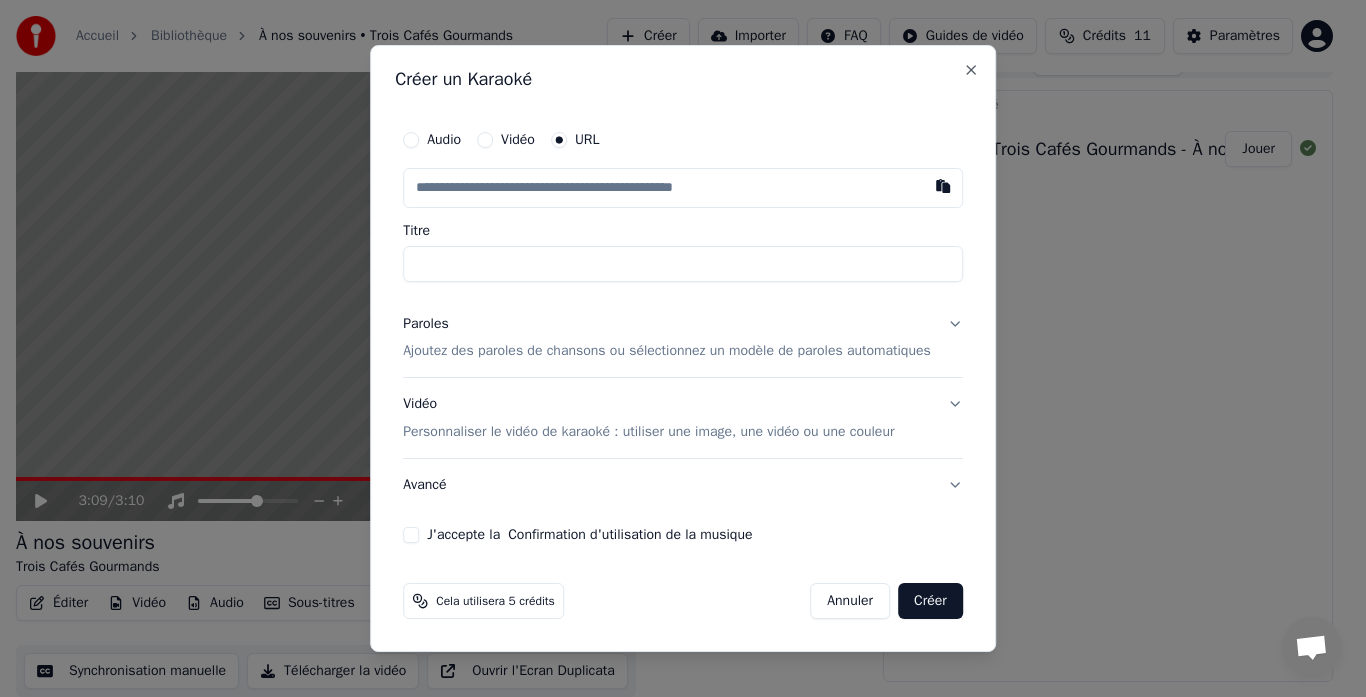 click on "Audio" at bounding box center [411, 140] 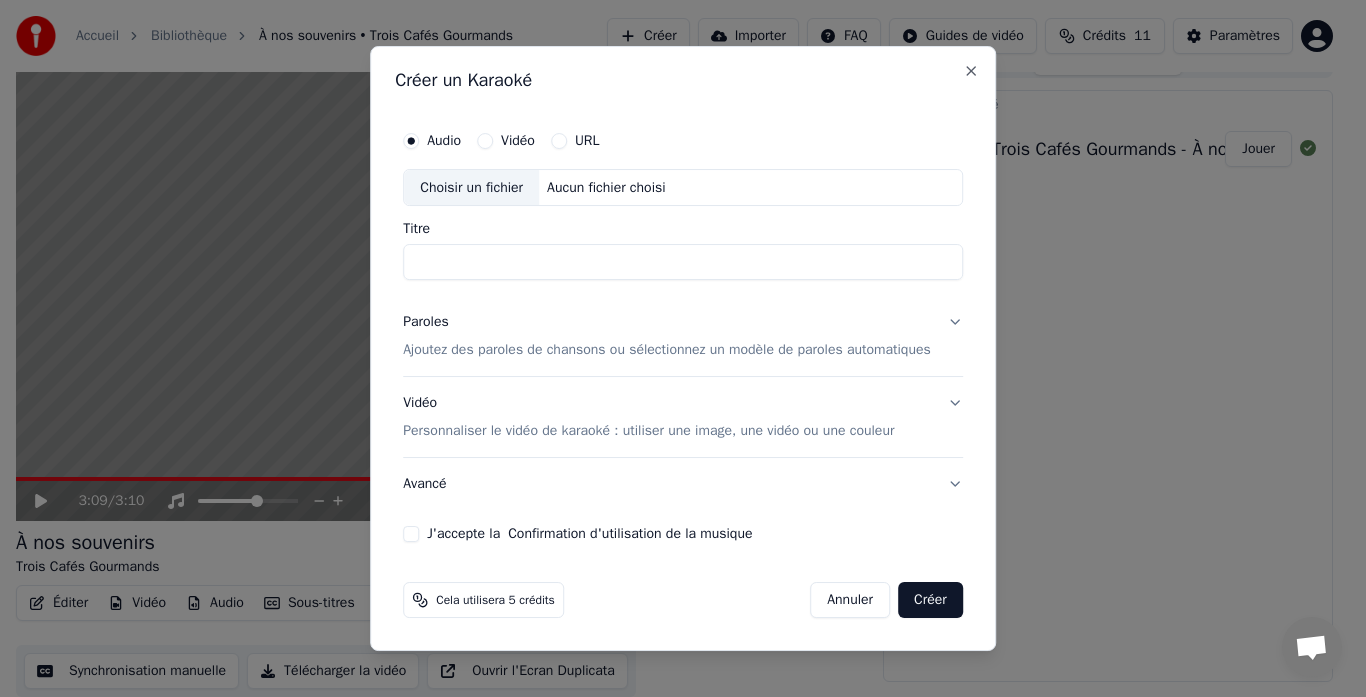 click on "Choisir un fichier" at bounding box center (471, 188) 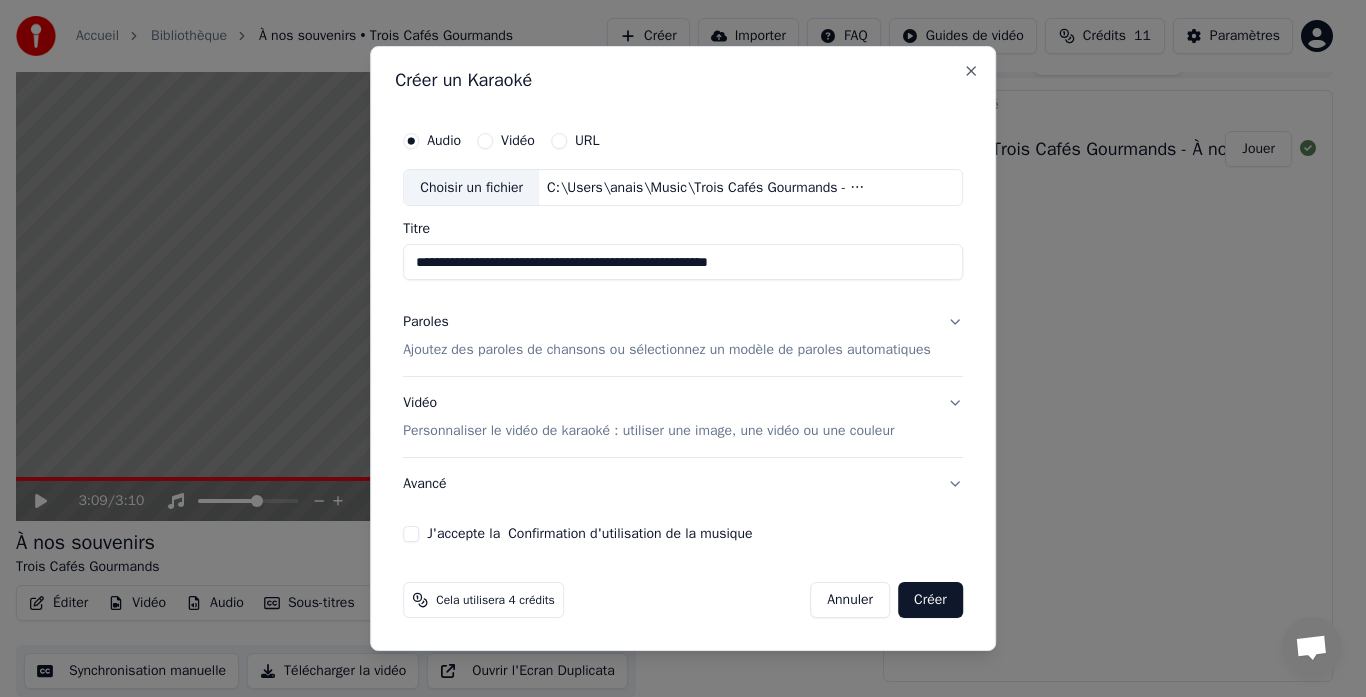 type on "**********" 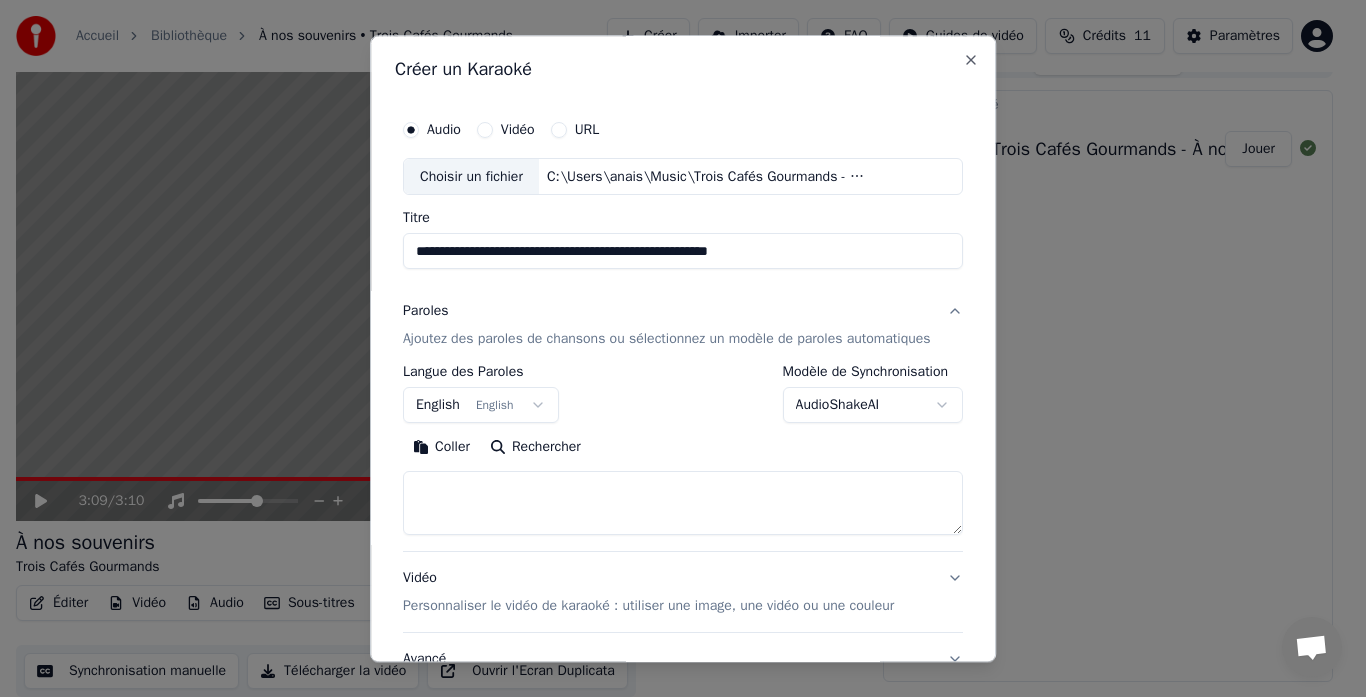click at bounding box center [683, 504] 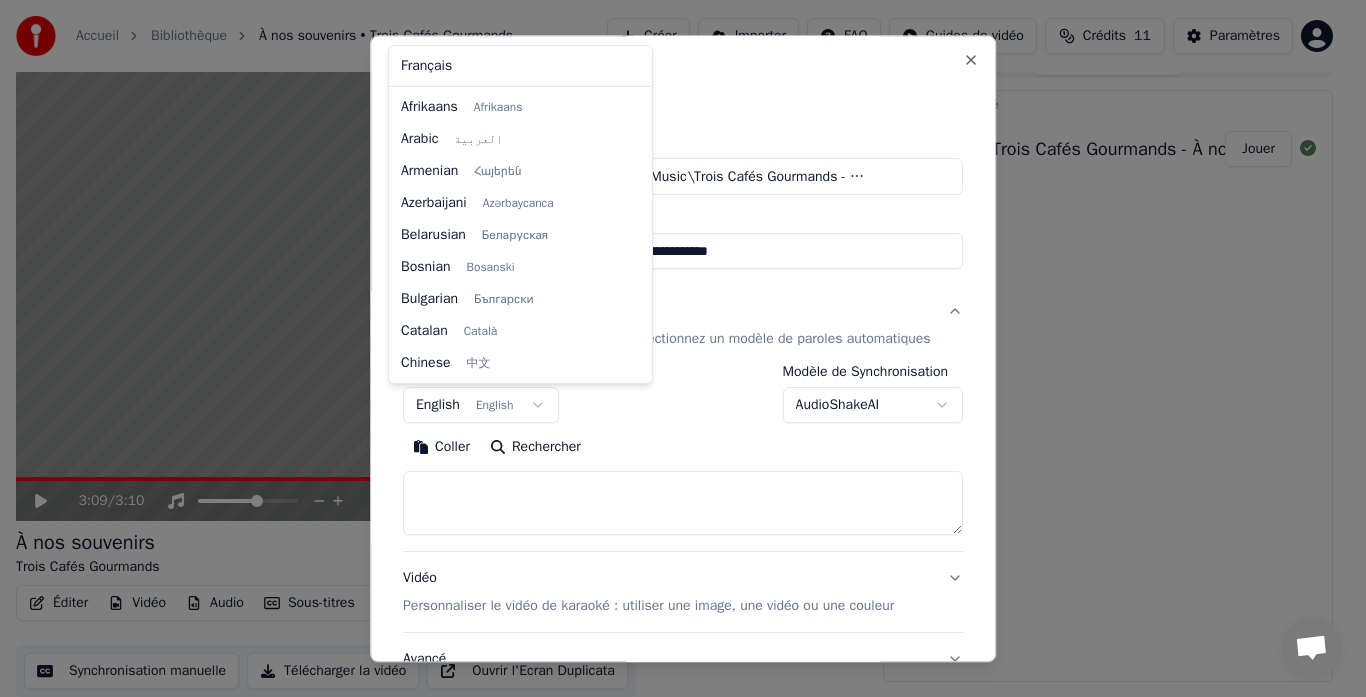 scroll, scrollTop: 160, scrollLeft: 0, axis: vertical 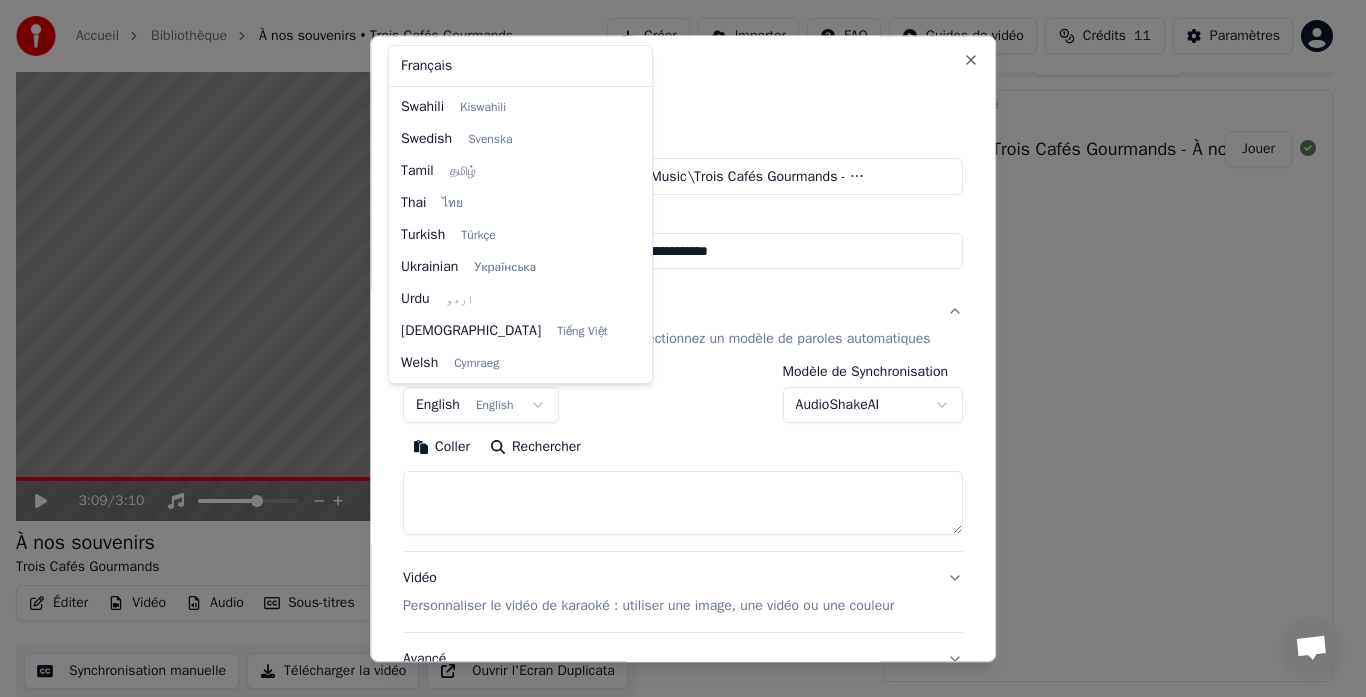click on "**********" at bounding box center (674, 318) 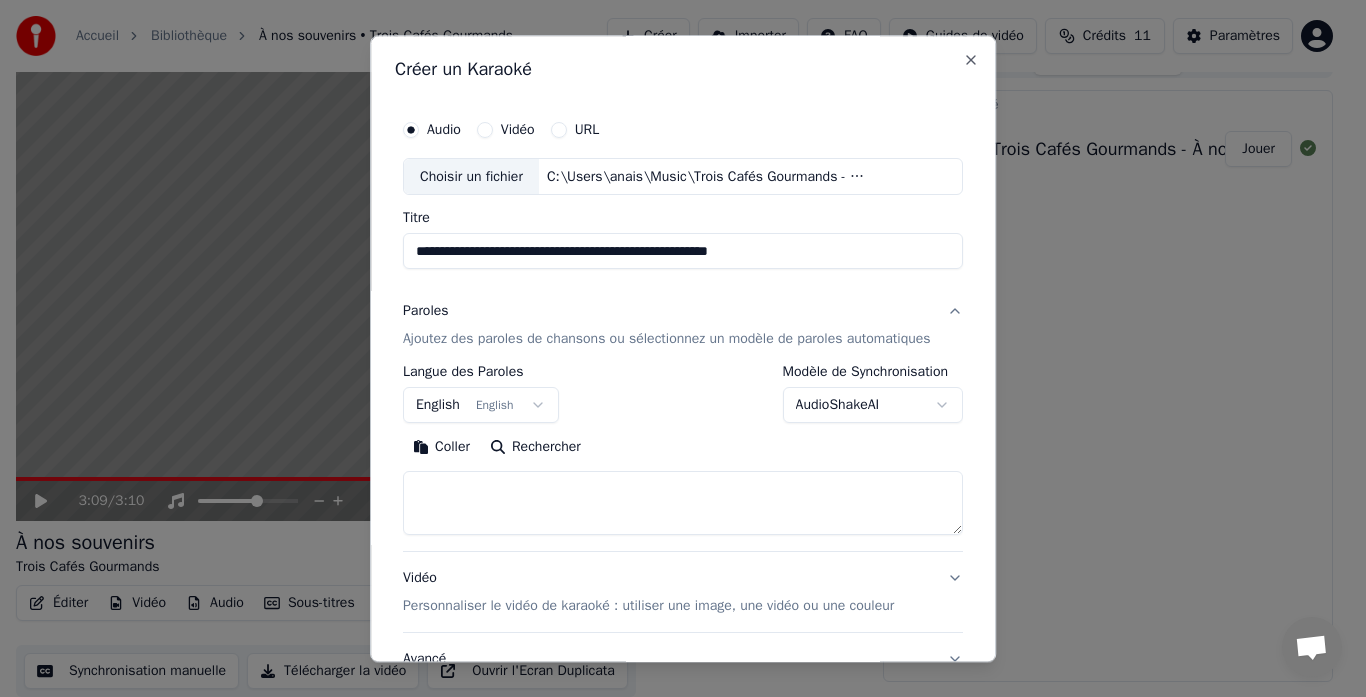 click on "**********" at bounding box center (674, 318) 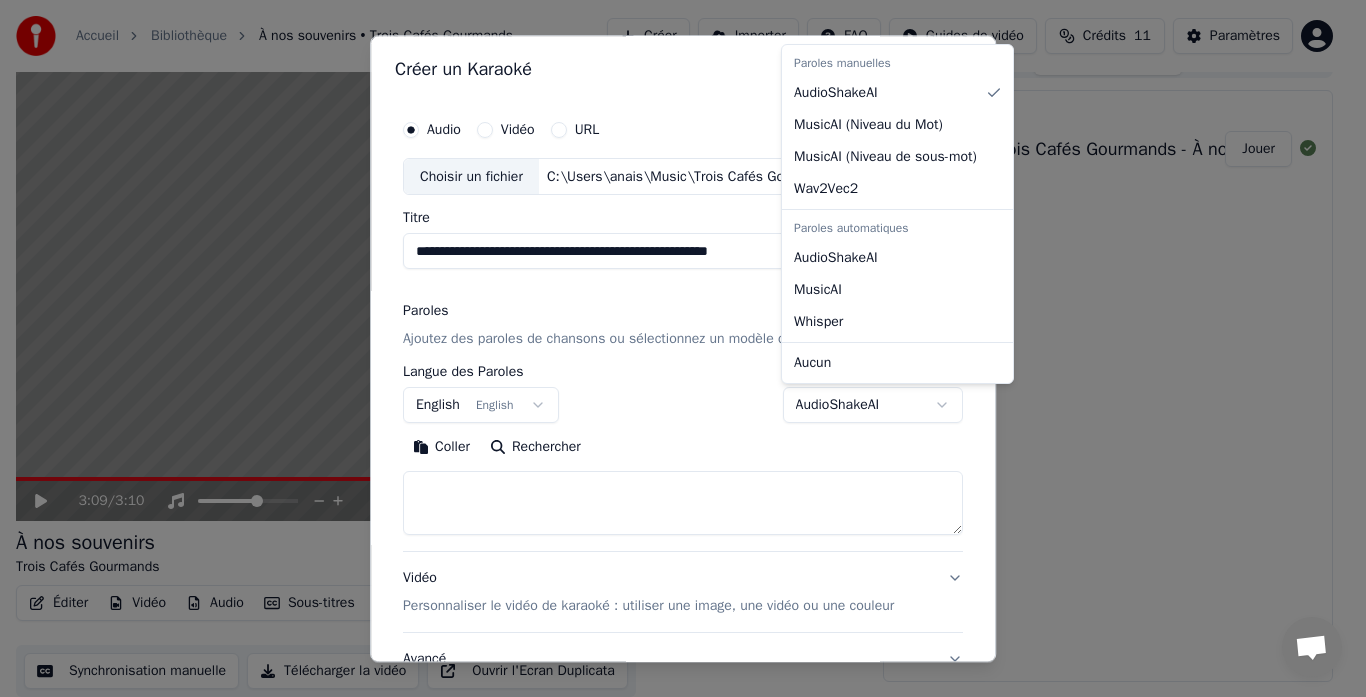 select on "**********" 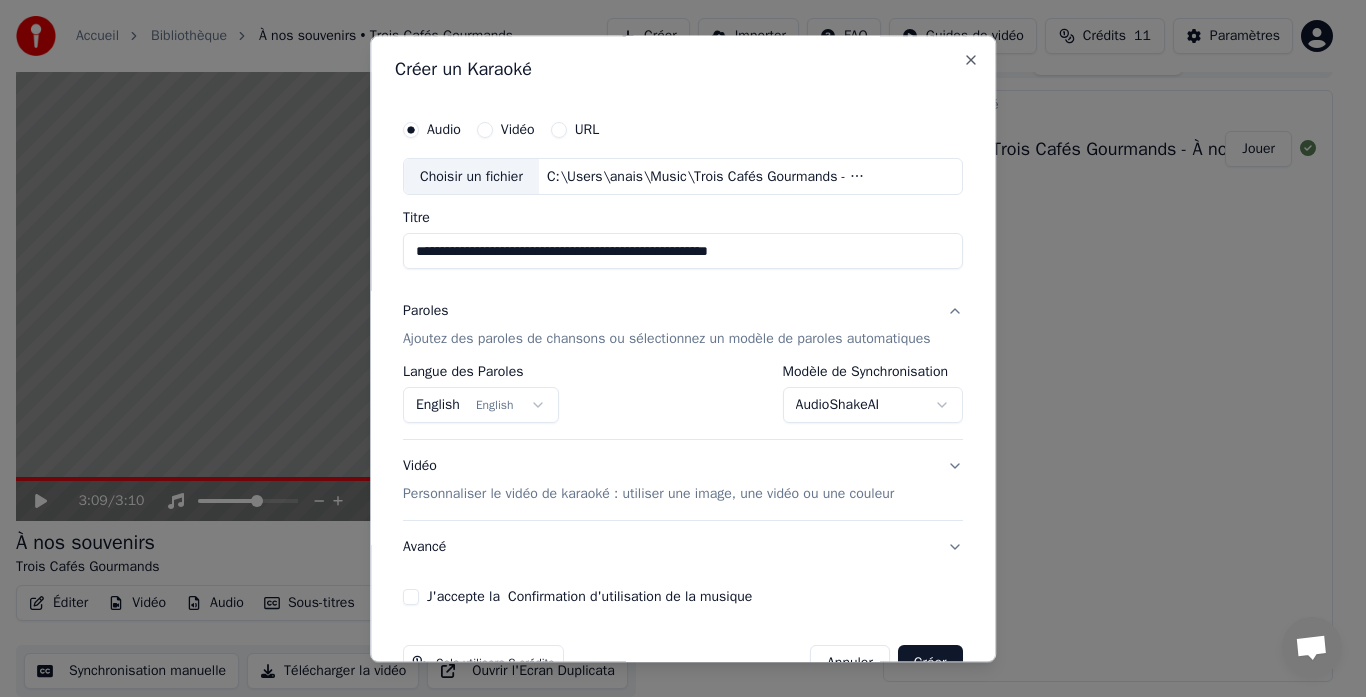 click on "**********" at bounding box center (674, 318) 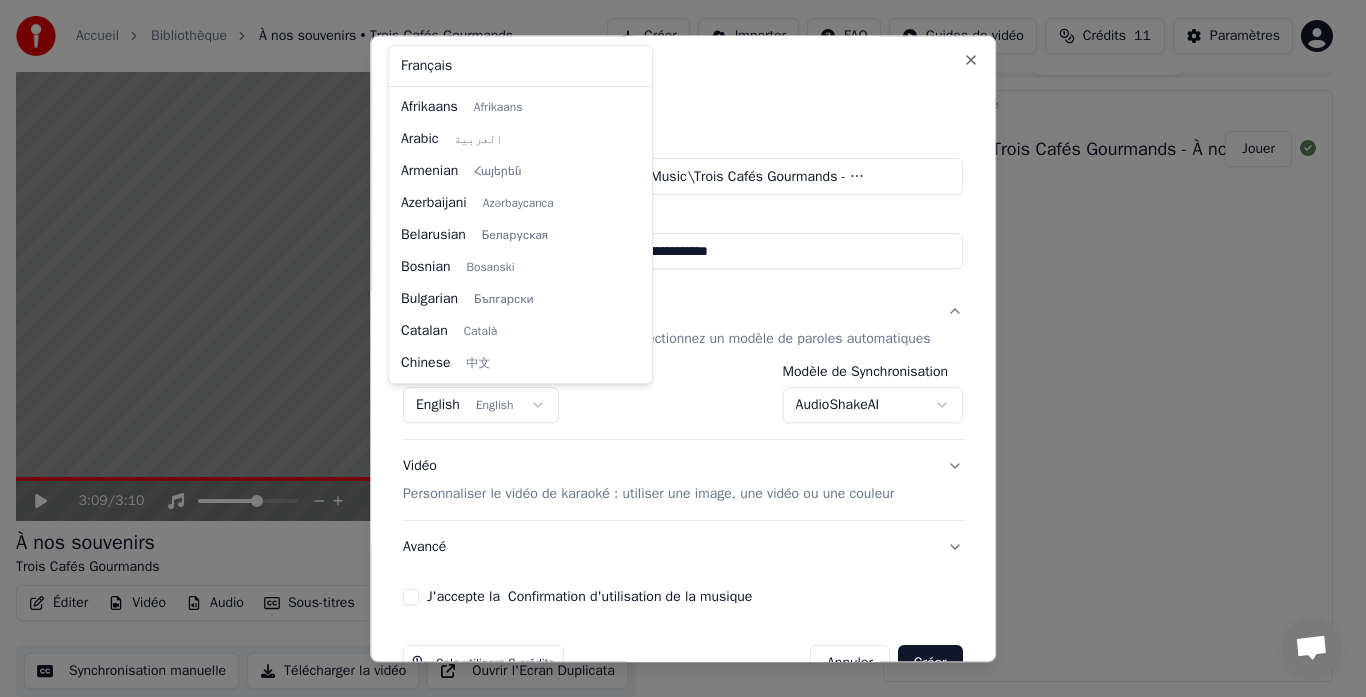 scroll, scrollTop: 160, scrollLeft: 0, axis: vertical 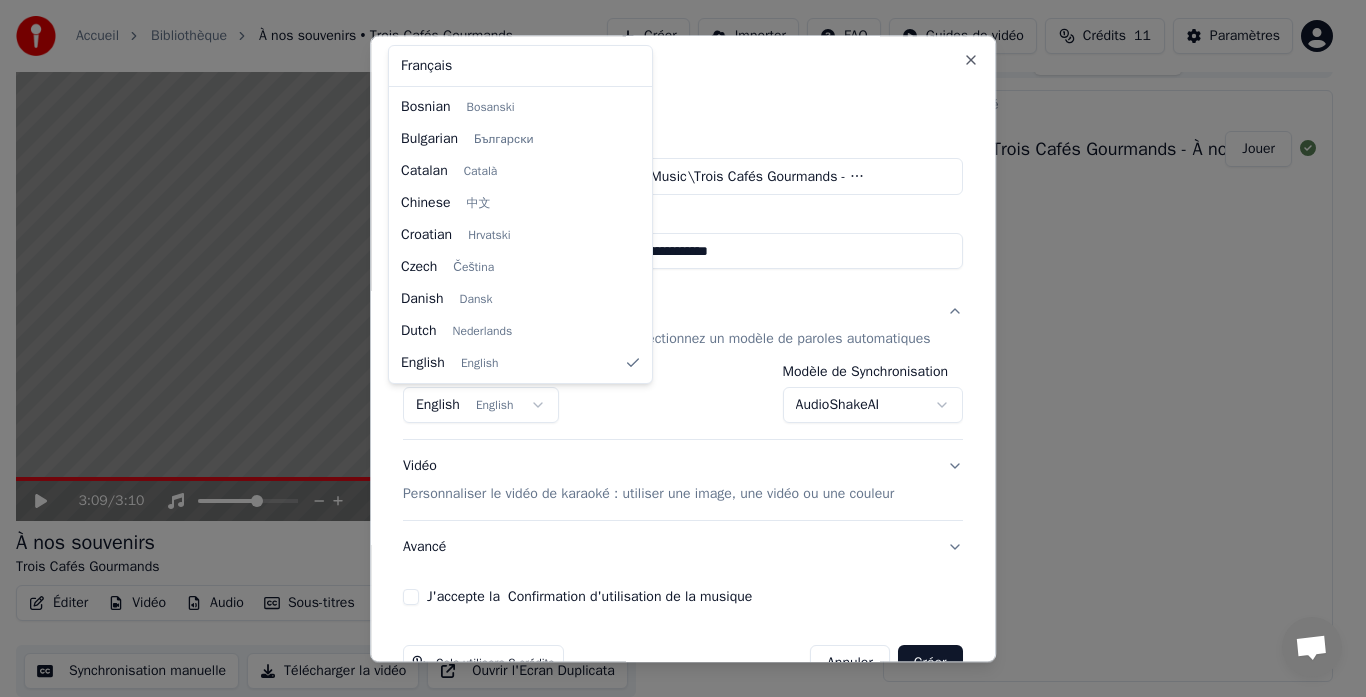 click at bounding box center (683, 348) 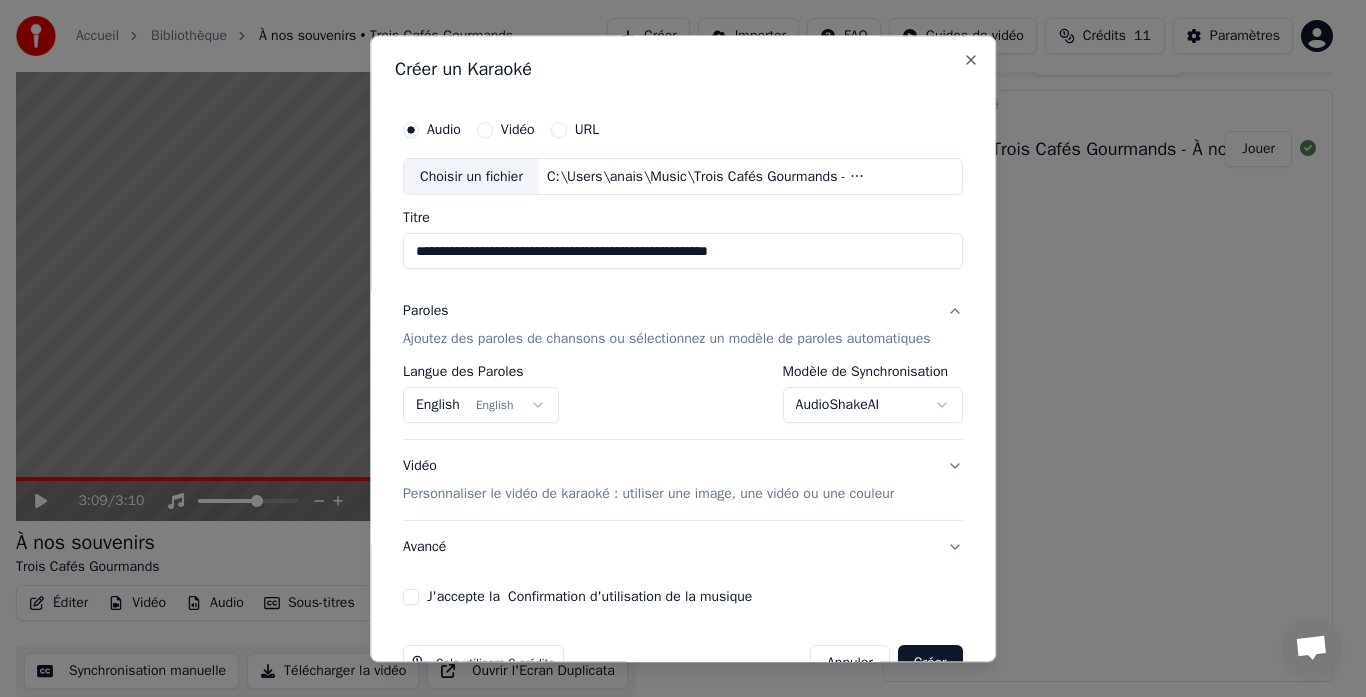 click on "Ajoutez des paroles de chansons ou sélectionnez un modèle de paroles automatiques" at bounding box center (667, 340) 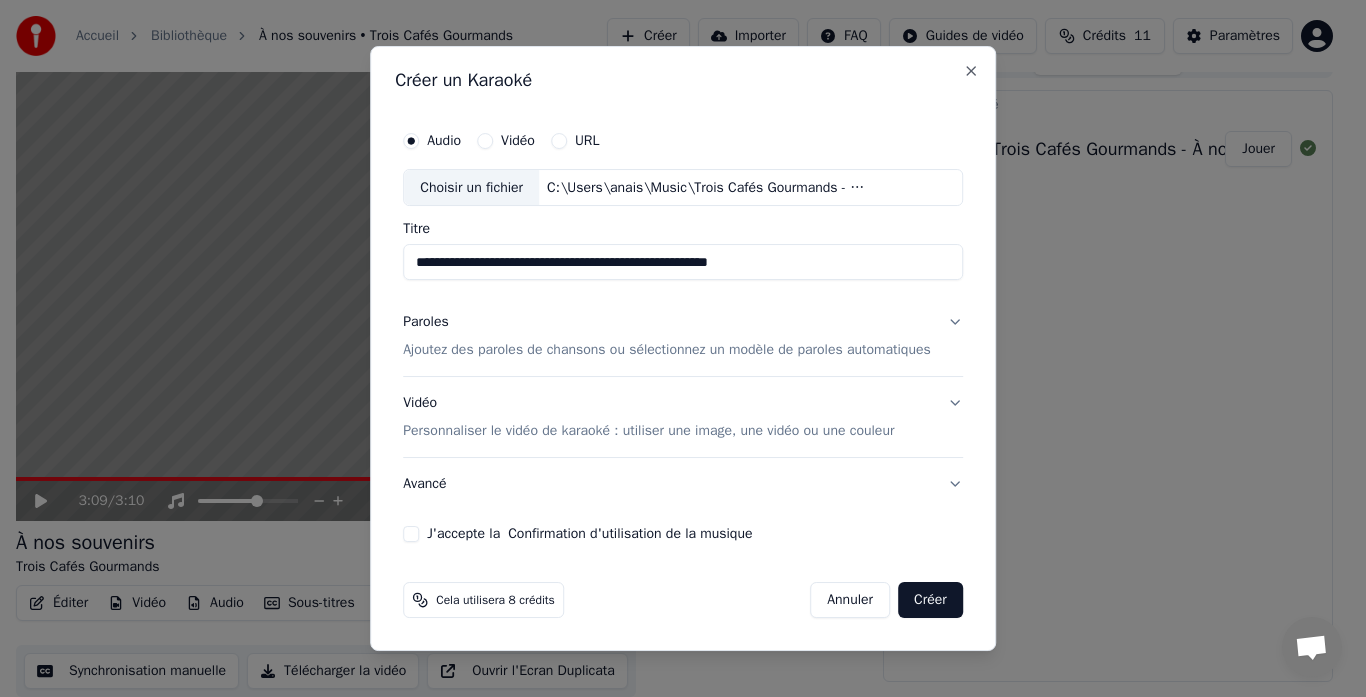 click on "Ajoutez des paroles de chansons ou sélectionnez un modèle de paroles automatiques" at bounding box center [667, 351] 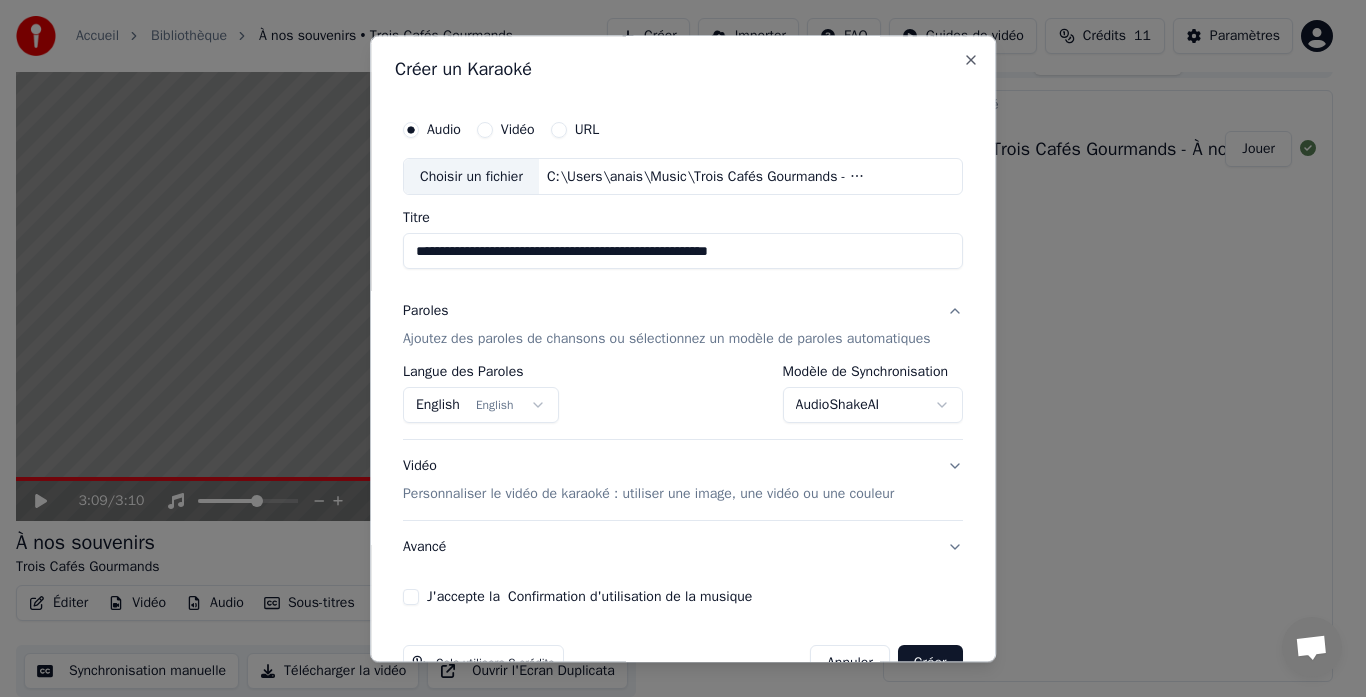 scroll, scrollTop: 52, scrollLeft: 0, axis: vertical 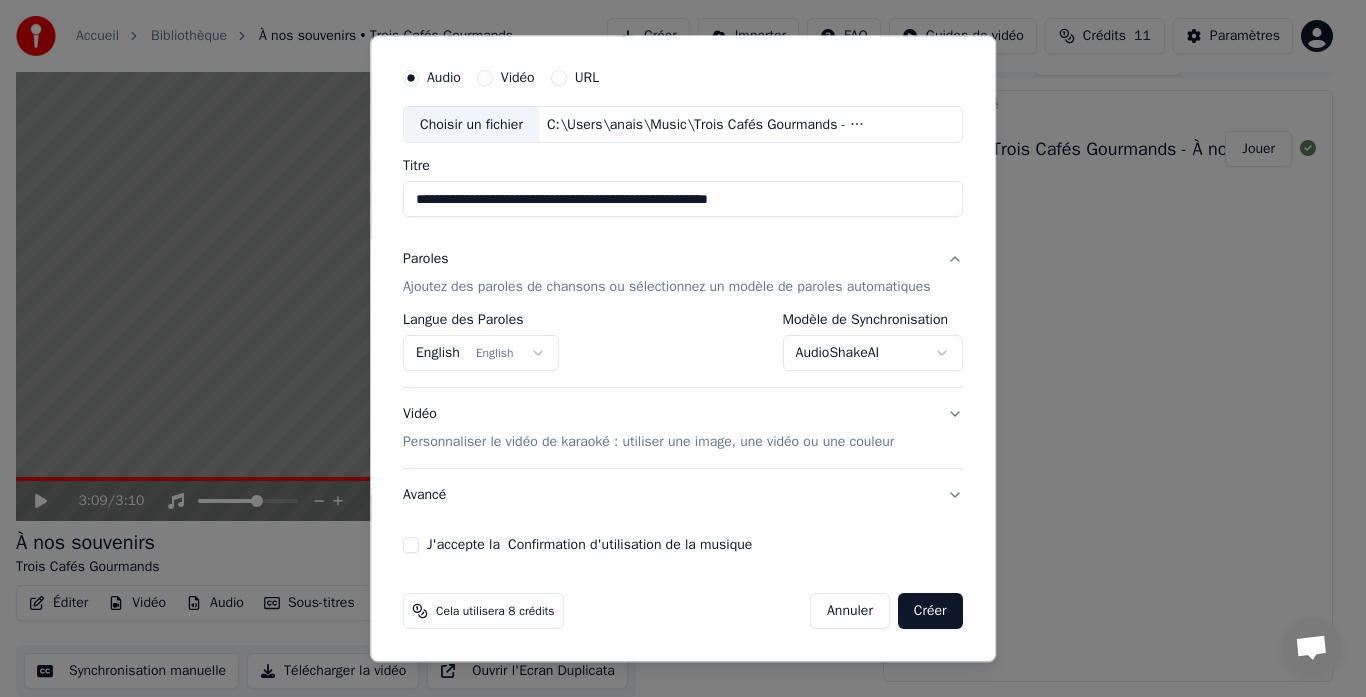 click on "English English" at bounding box center [481, 354] 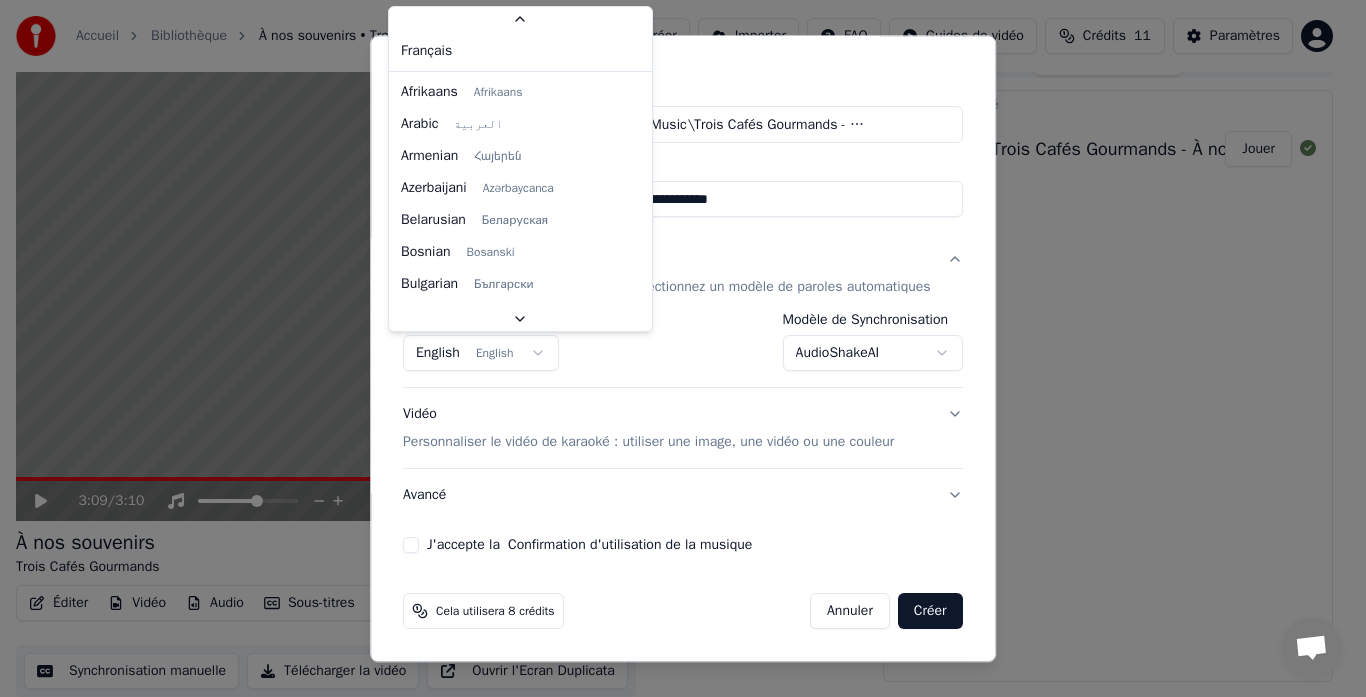 scroll, scrollTop: 57, scrollLeft: 0, axis: vertical 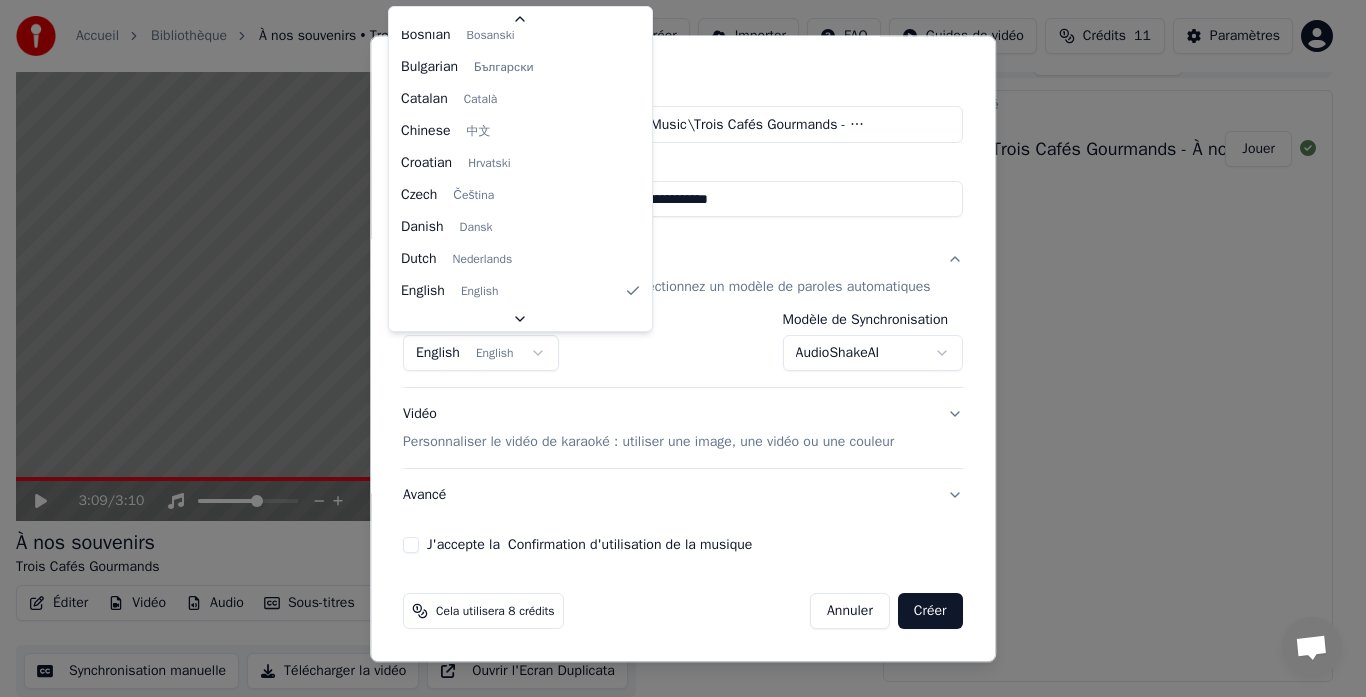 click on "**********" at bounding box center [674, 318] 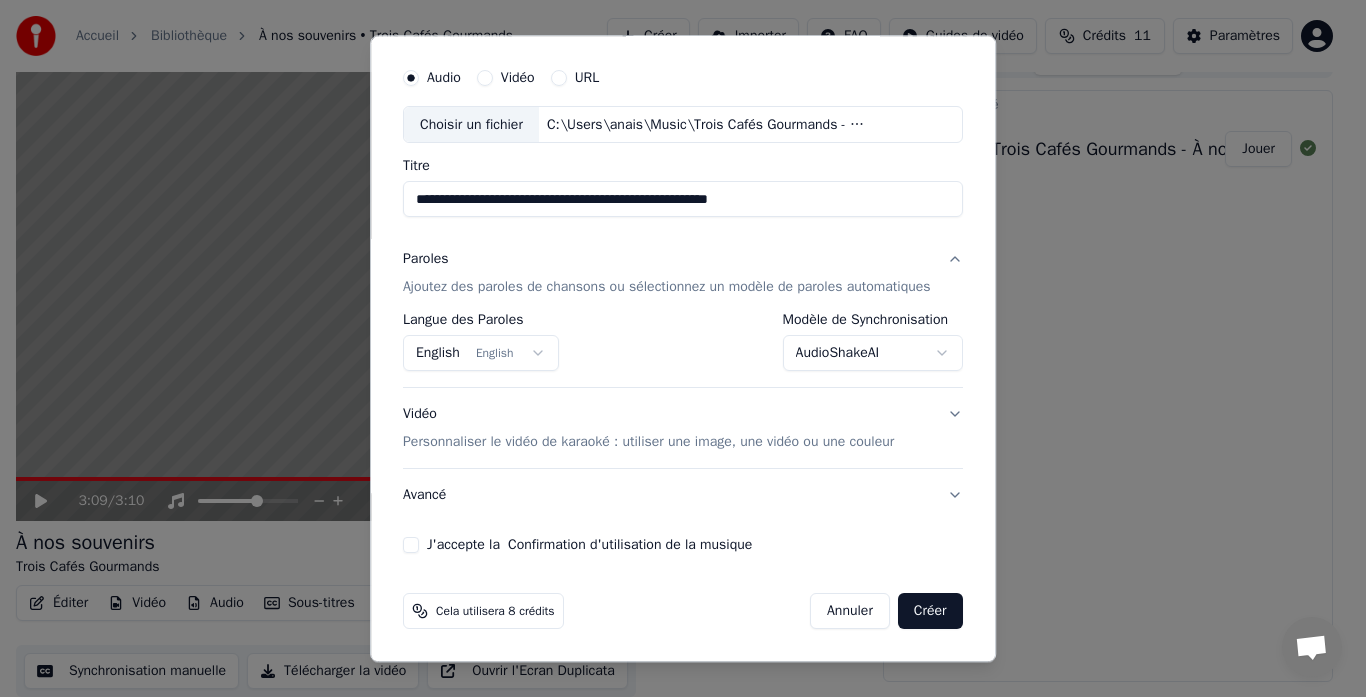 click on "**********" at bounding box center (674, 318) 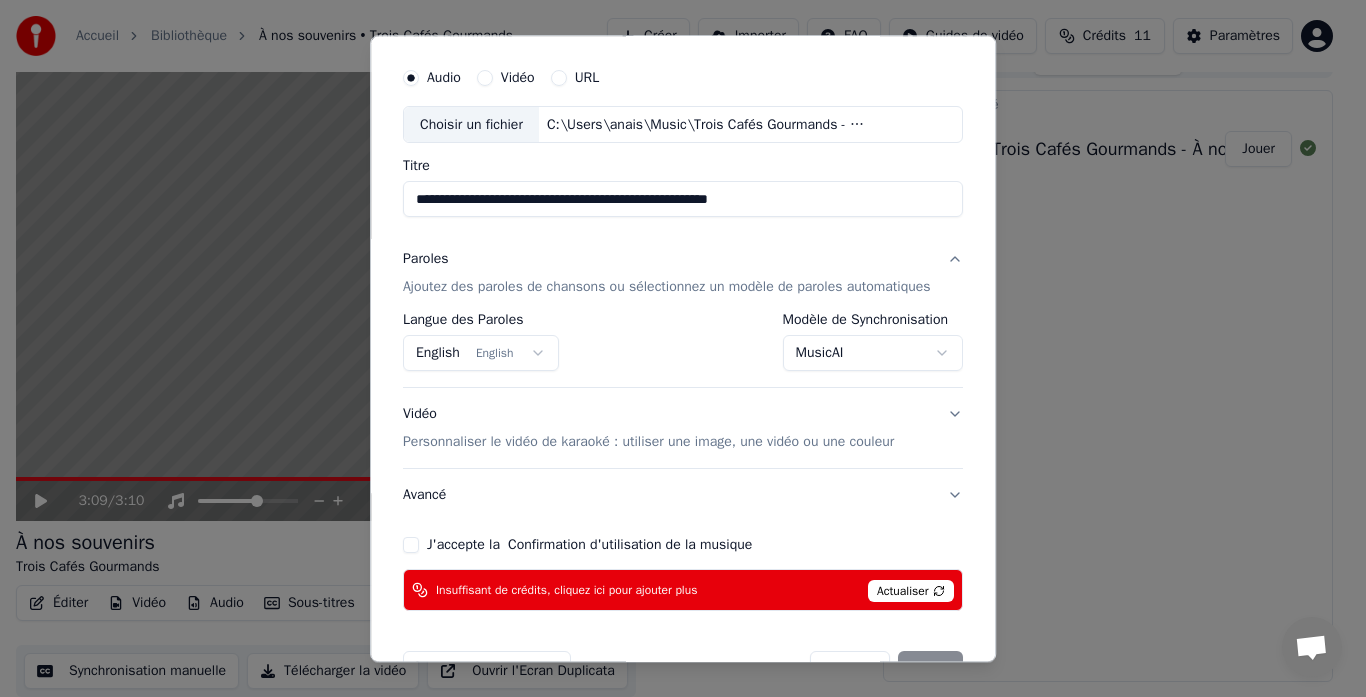 click on "**********" at bounding box center [674, 318] 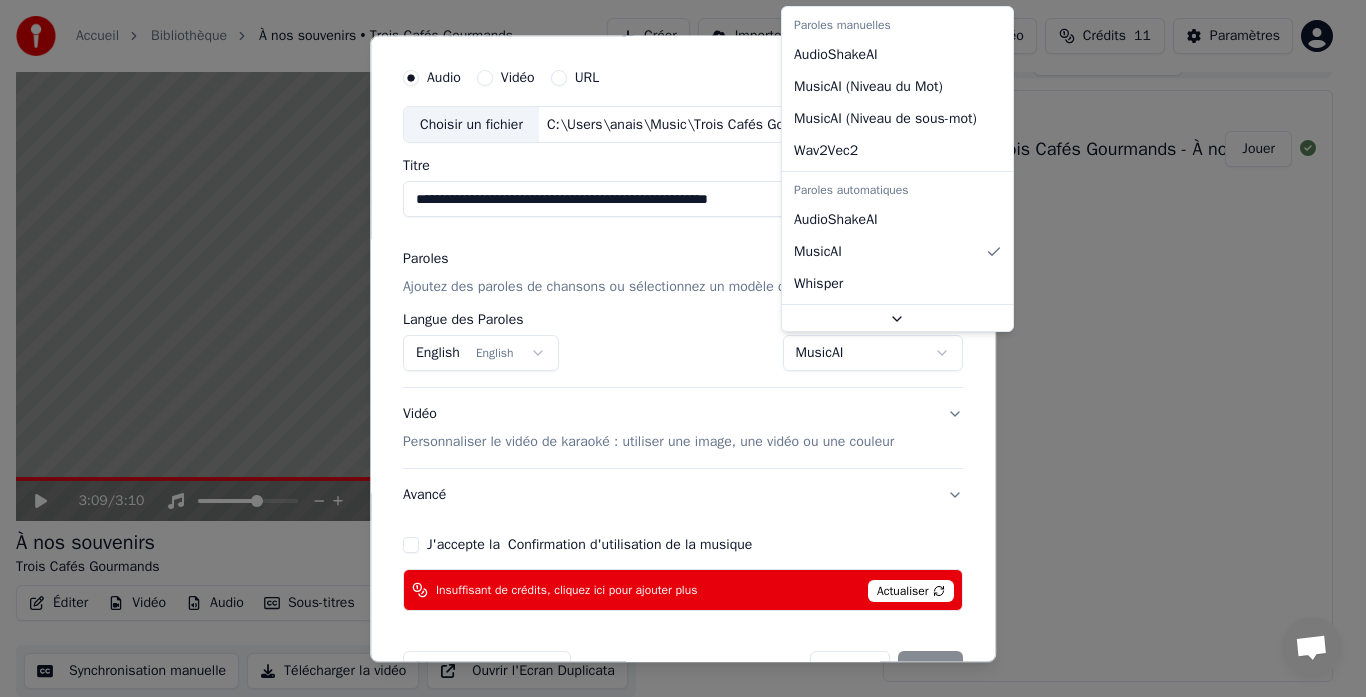 scroll, scrollTop: 32, scrollLeft: 0, axis: vertical 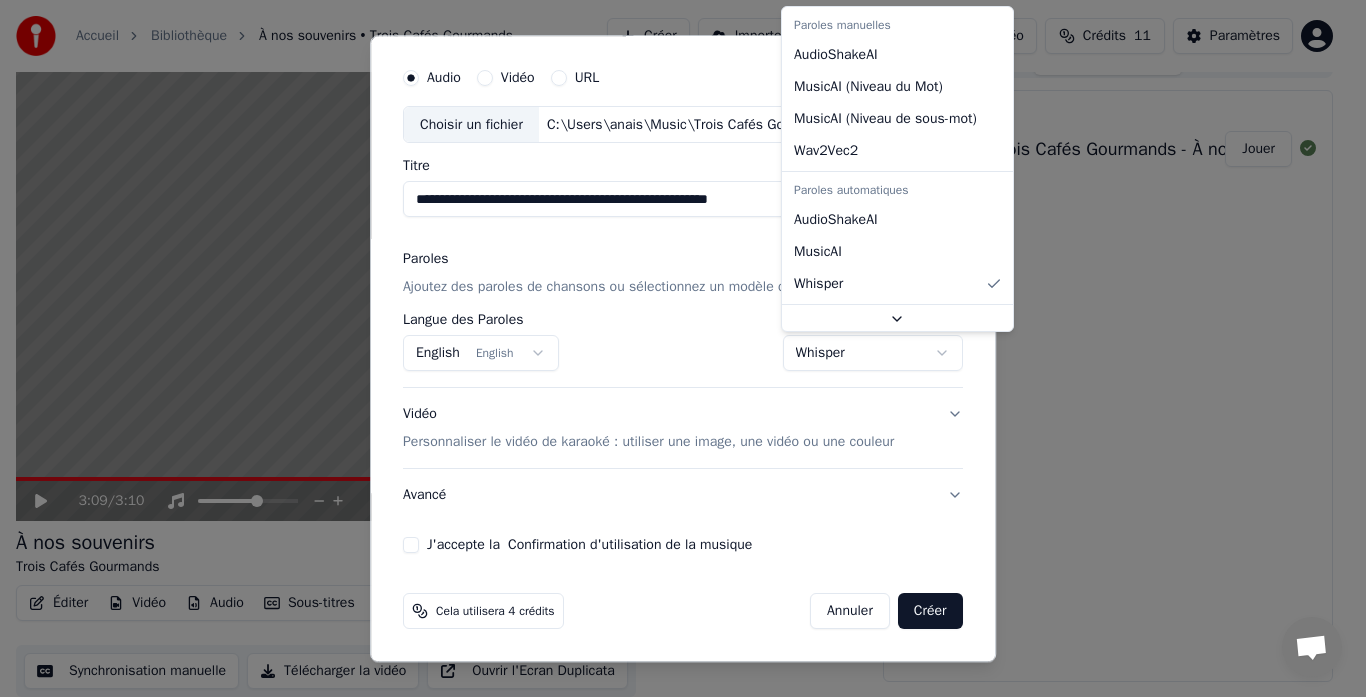 click on "**********" at bounding box center (674, 318) 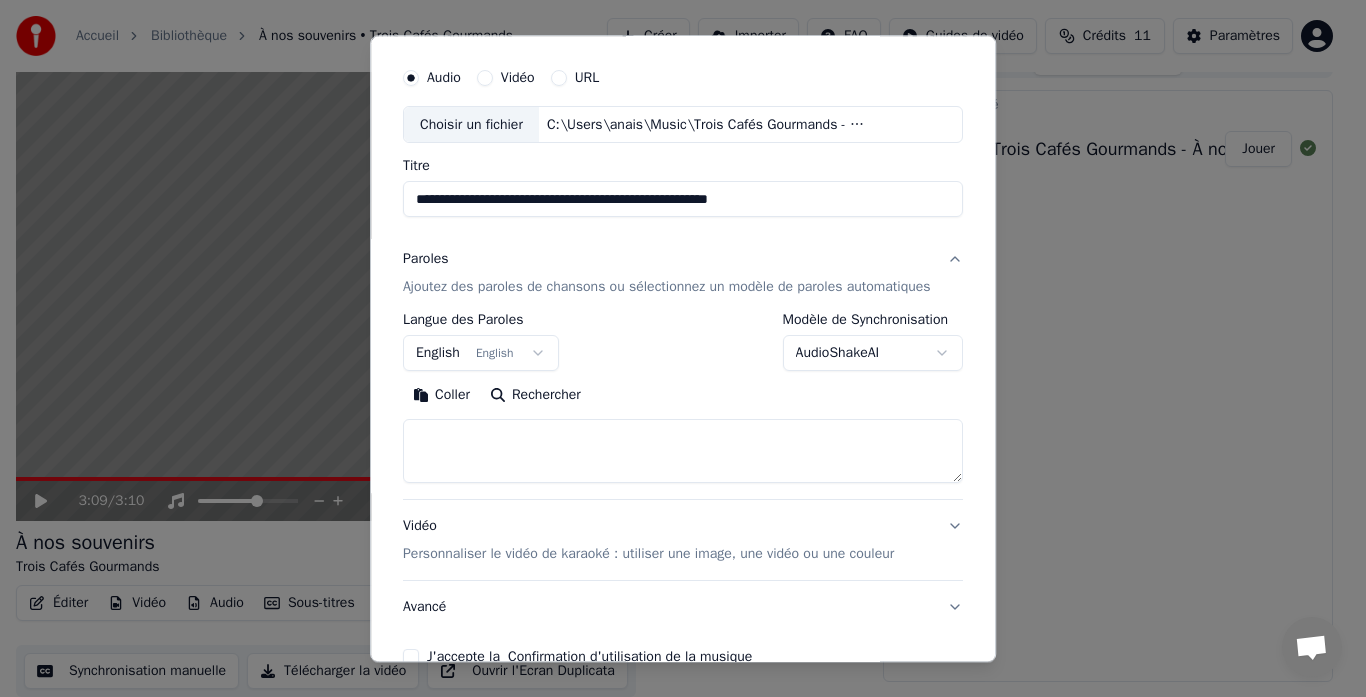 click on "**********" at bounding box center [674, 318] 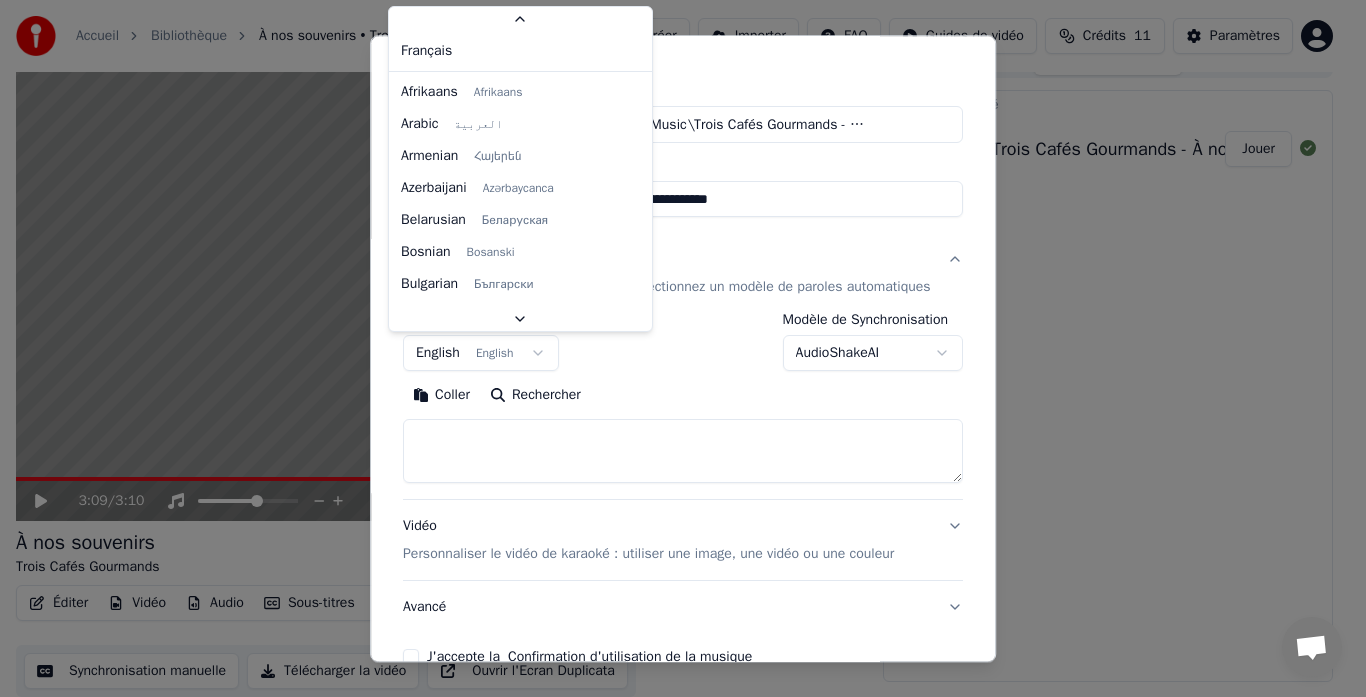 scroll, scrollTop: 57, scrollLeft: 0, axis: vertical 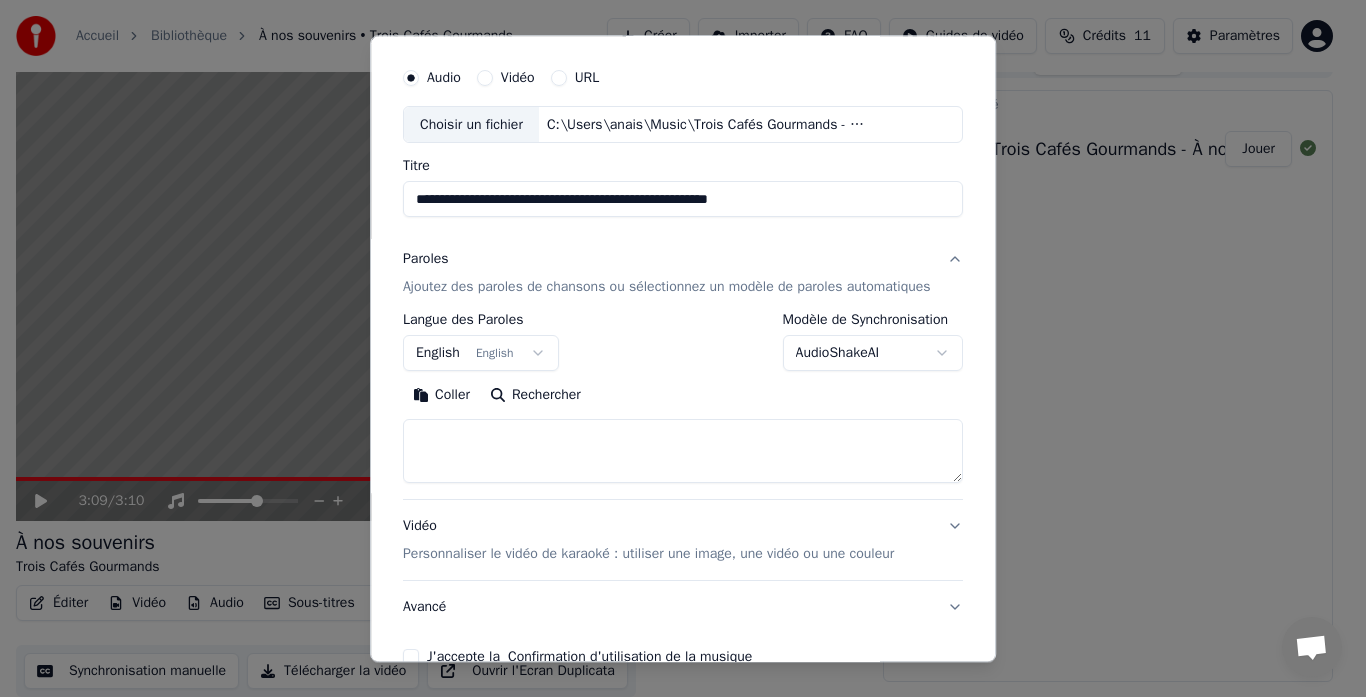 click on "**********" at bounding box center (674, 318) 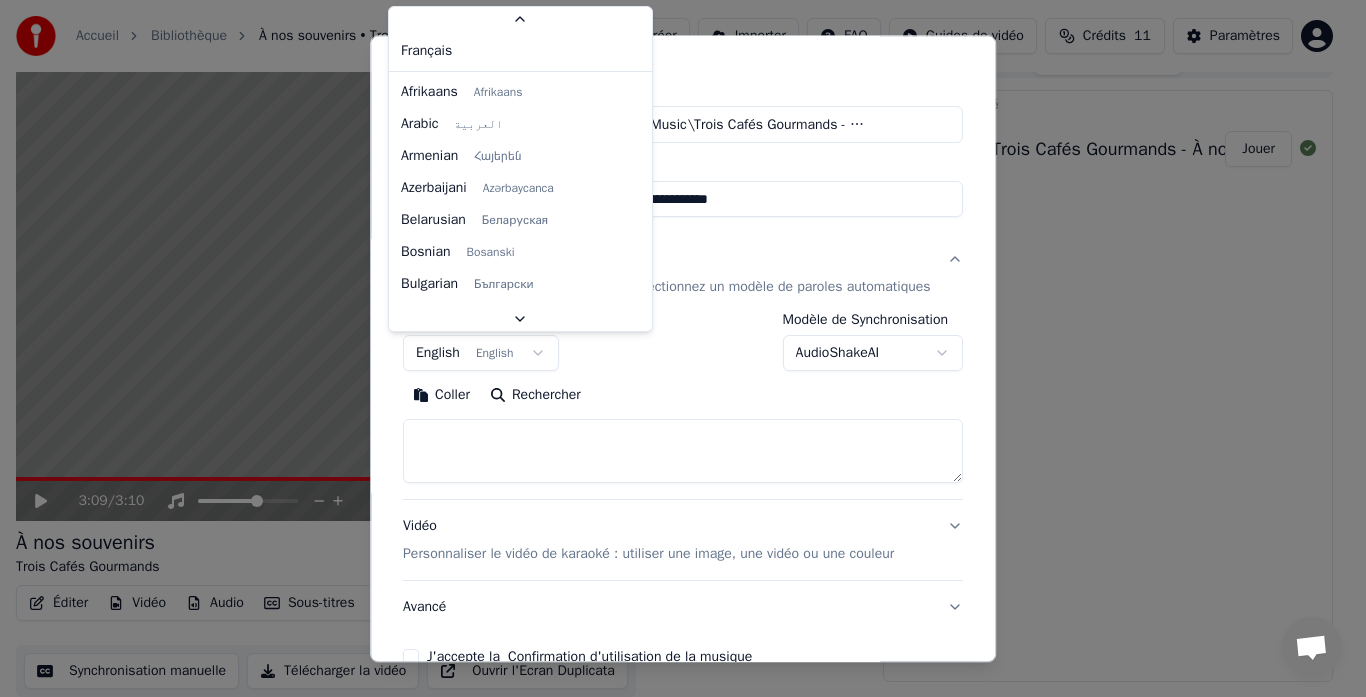 scroll, scrollTop: 57, scrollLeft: 0, axis: vertical 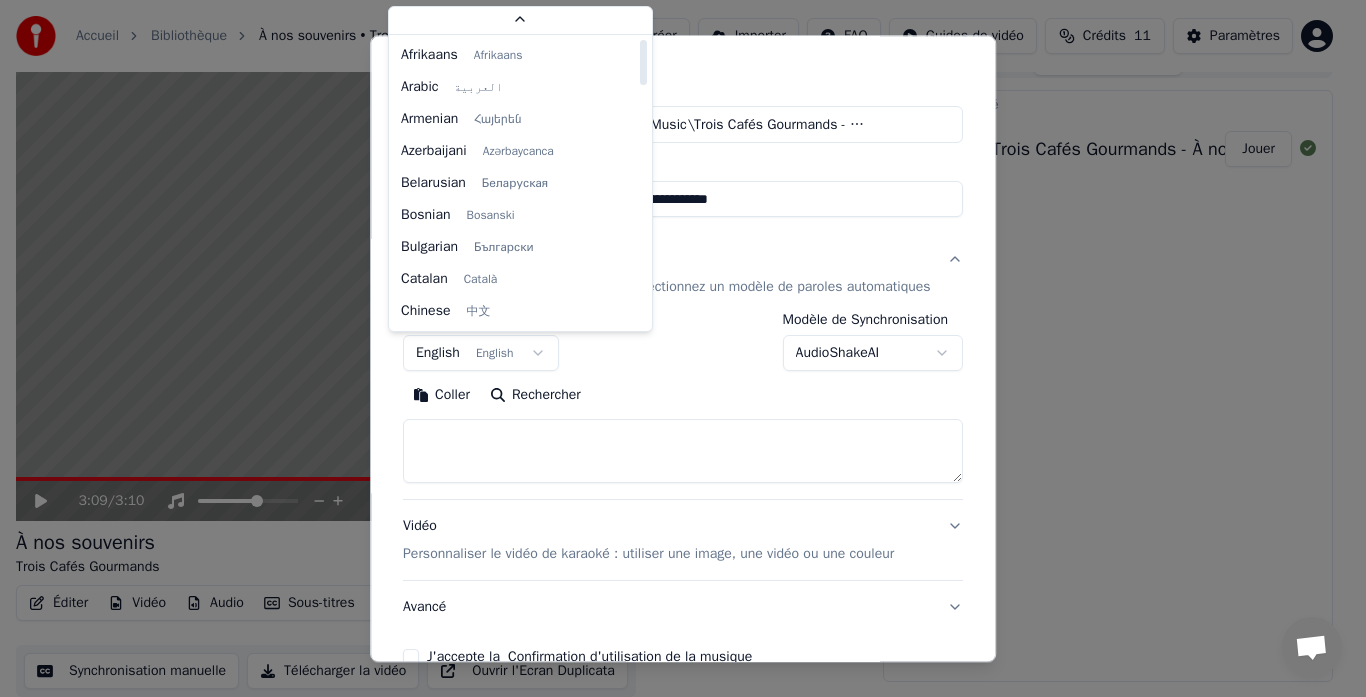 drag, startPoint x: 610, startPoint y: 90, endPoint x: 612, endPoint y: 46, distance: 44.04543 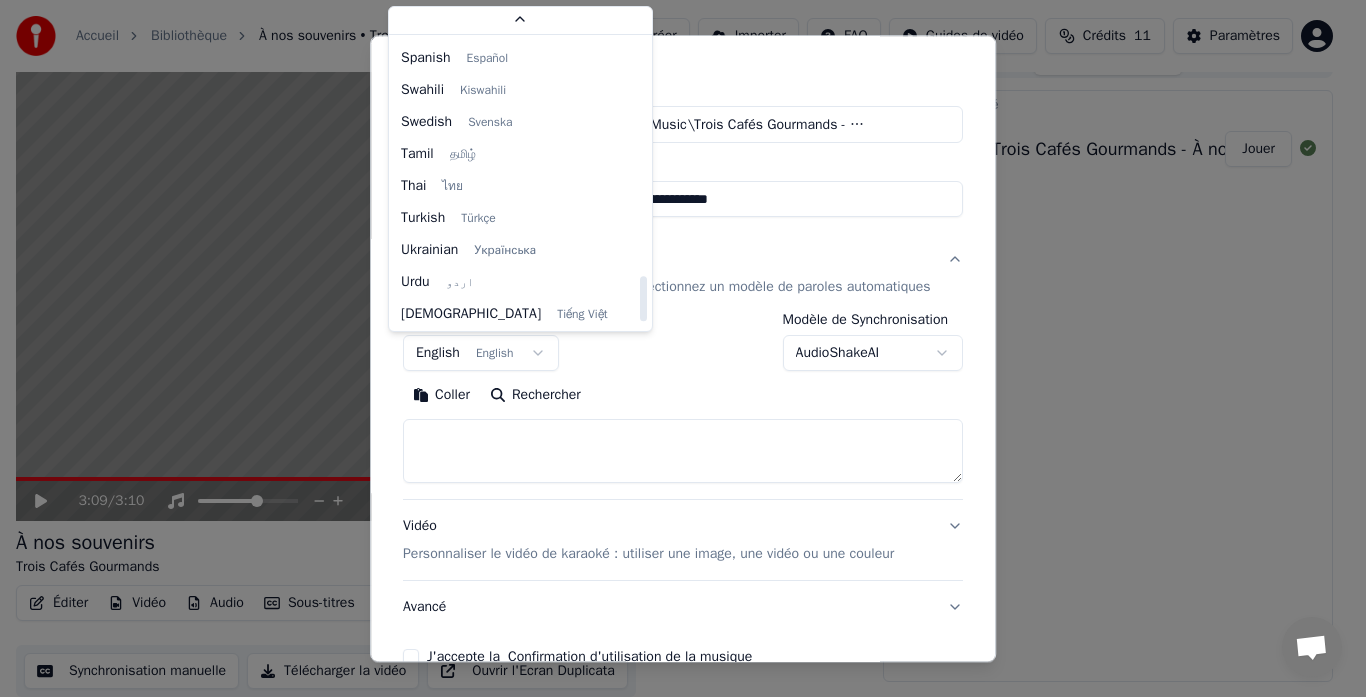 scroll, scrollTop: 1535, scrollLeft: 0, axis: vertical 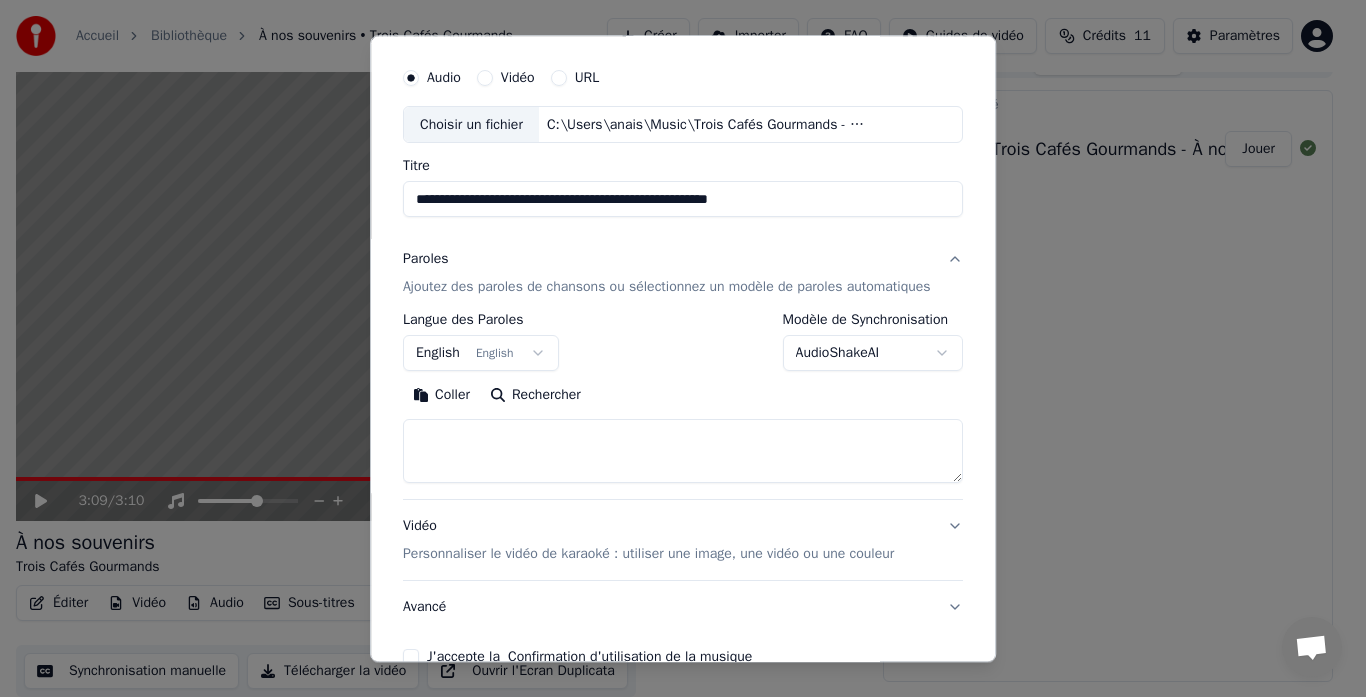 click on "**********" at bounding box center (674, 318) 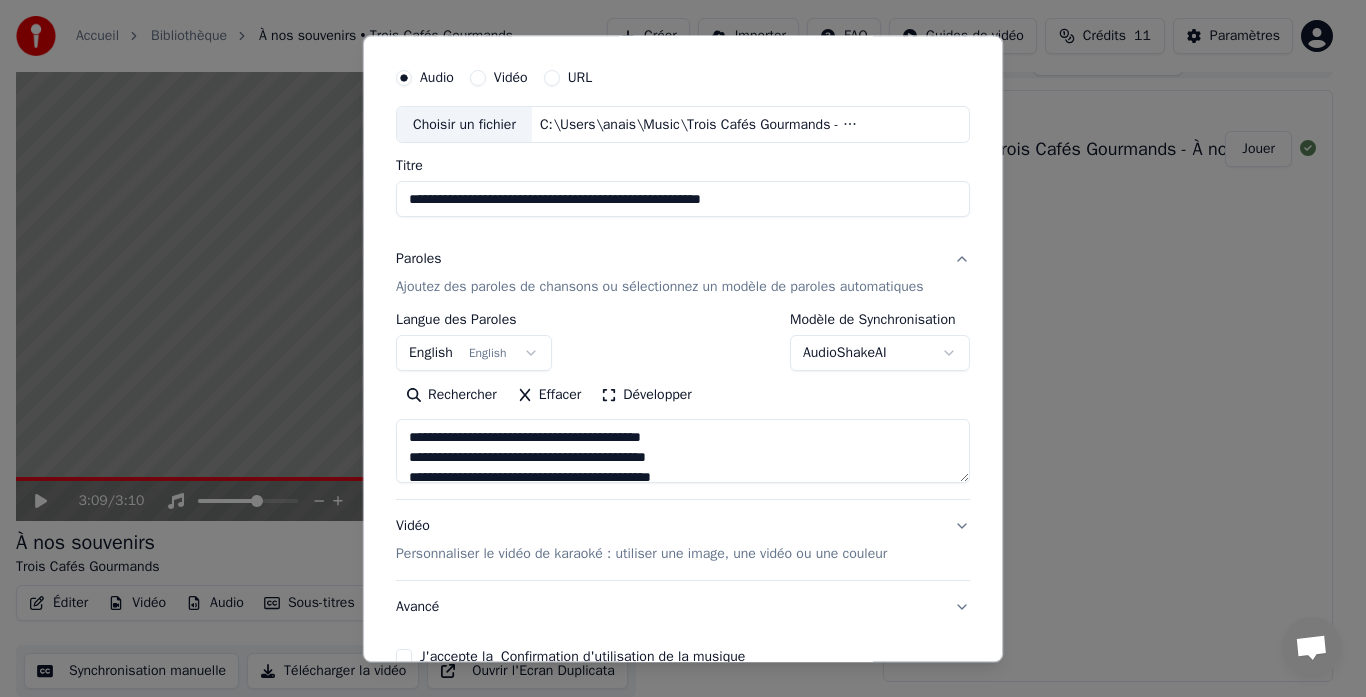 scroll, scrollTop: 1184, scrollLeft: 0, axis: vertical 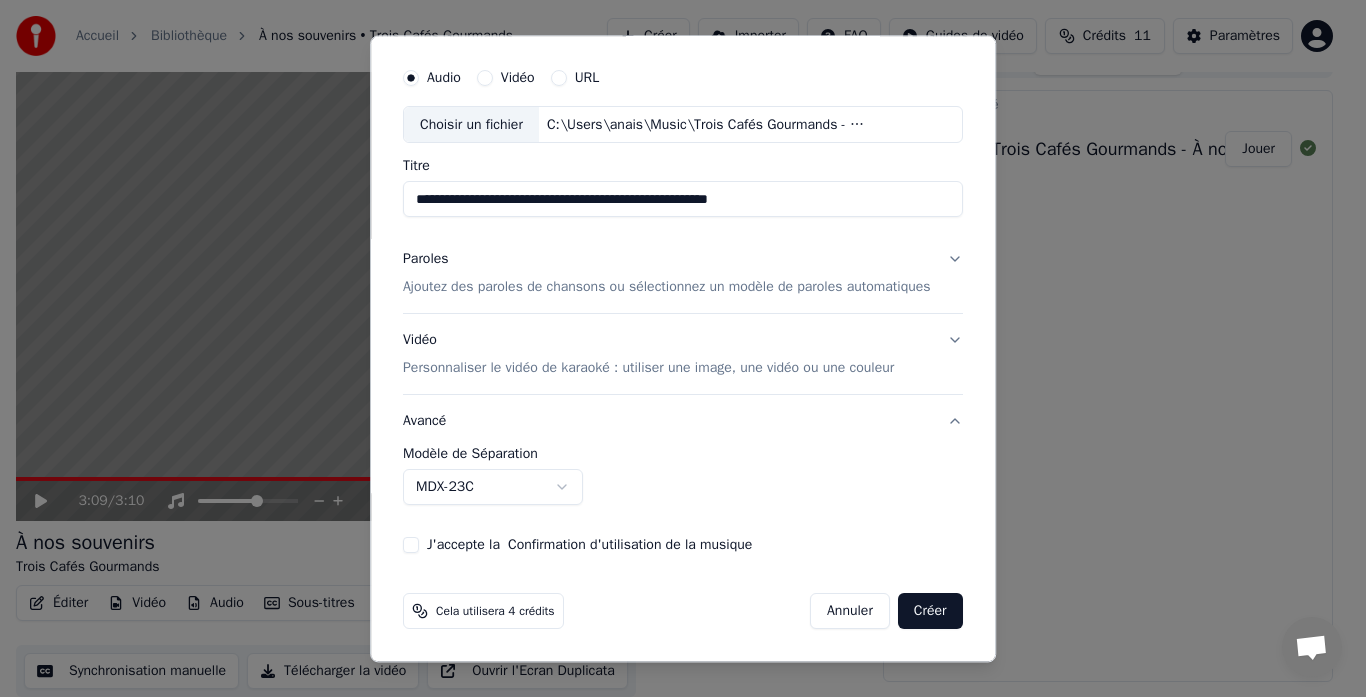 click on "Vidéo Personnaliser le vidéo de karaoké : utiliser une image, une vidéo ou une couleur" at bounding box center [683, 355] 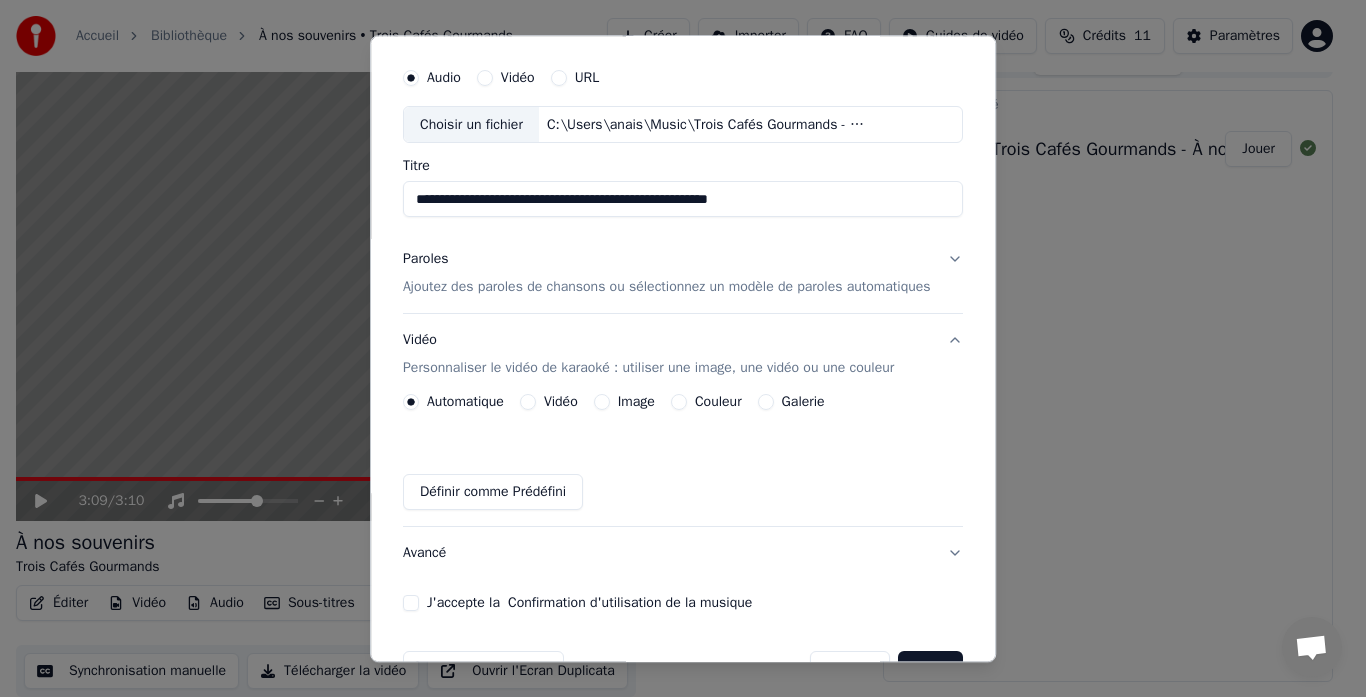click on "Galerie" at bounding box center (766, 403) 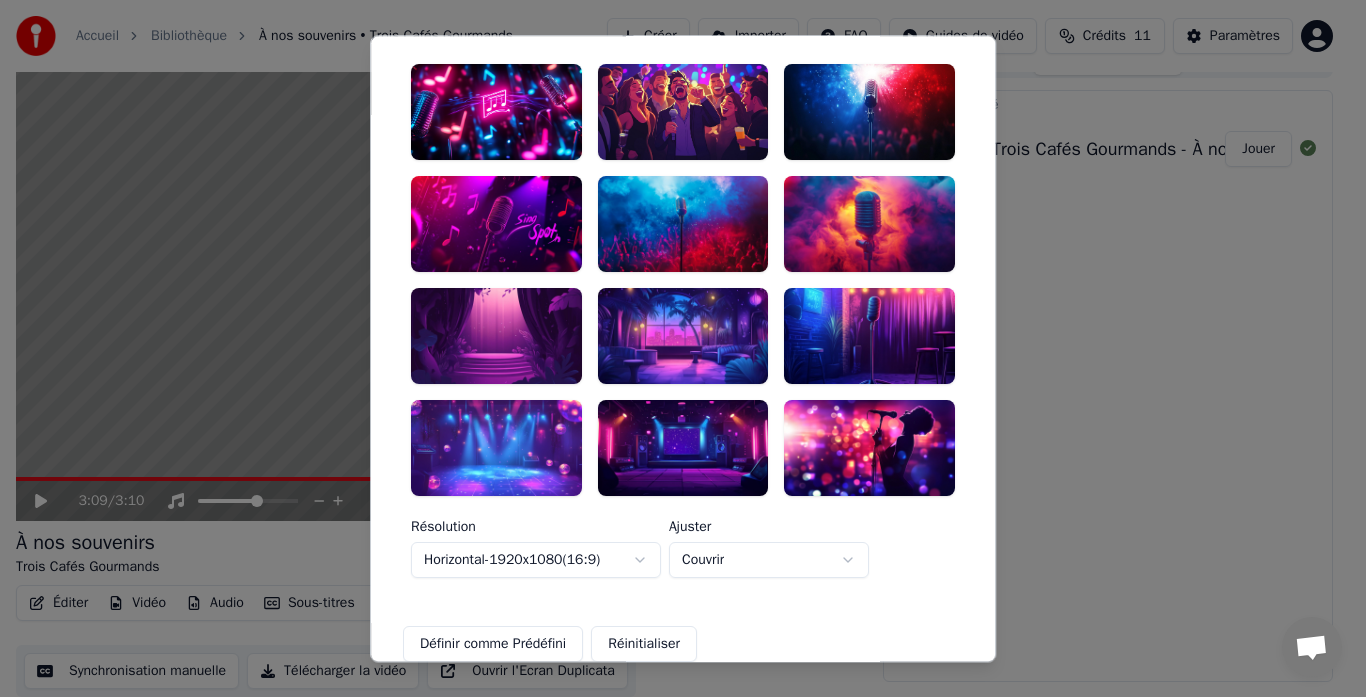 scroll, scrollTop: 452, scrollLeft: 0, axis: vertical 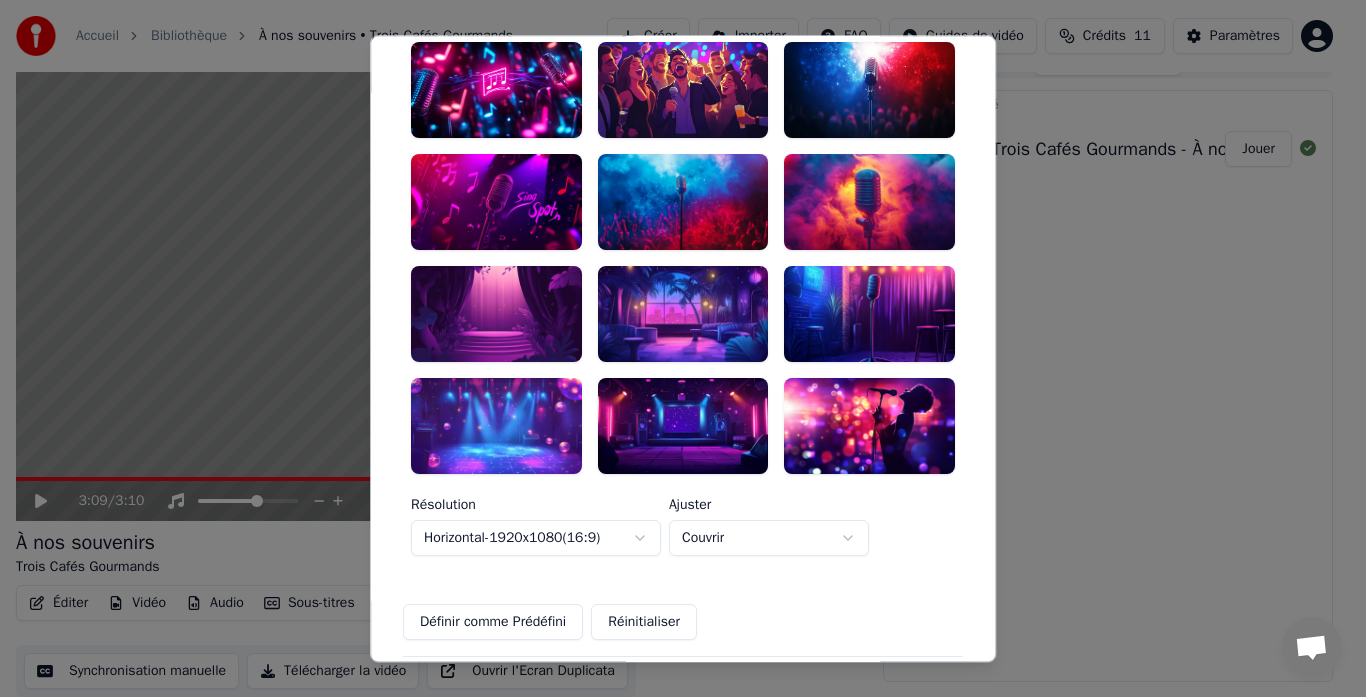 click at bounding box center [496, 426] 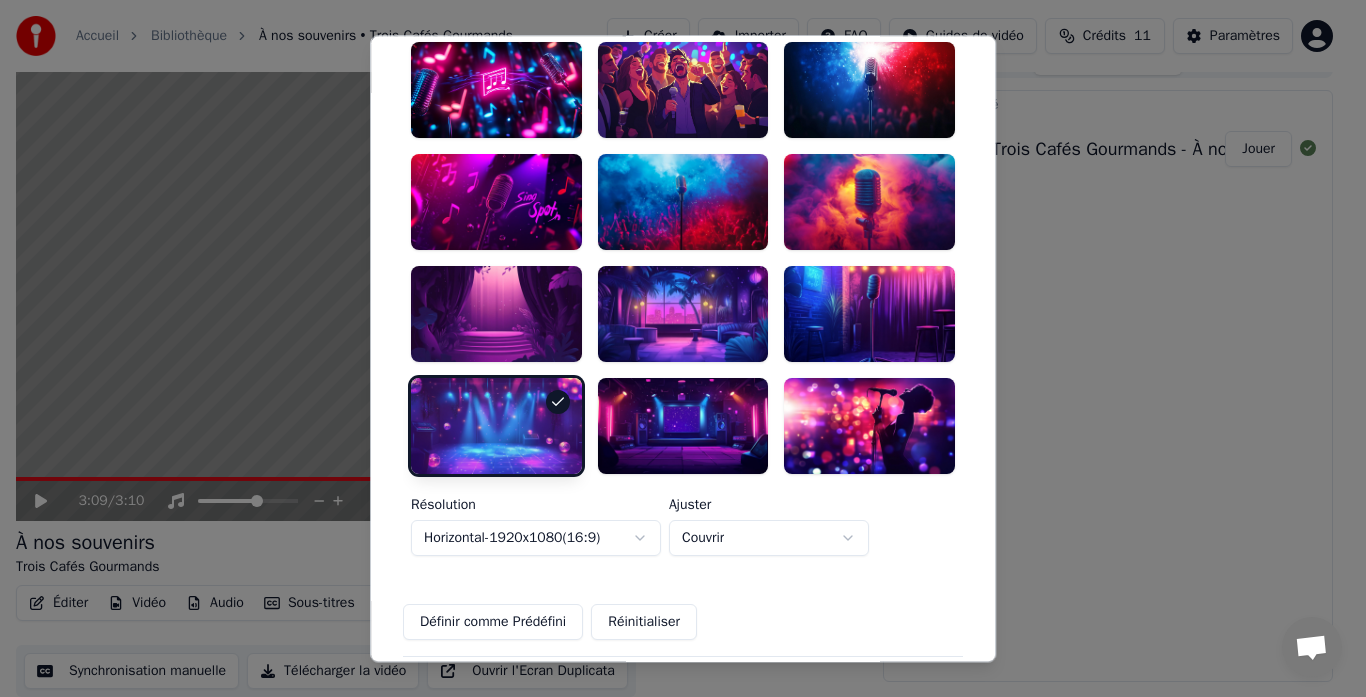 click on "Définir comme Prédéfini" at bounding box center [493, 622] 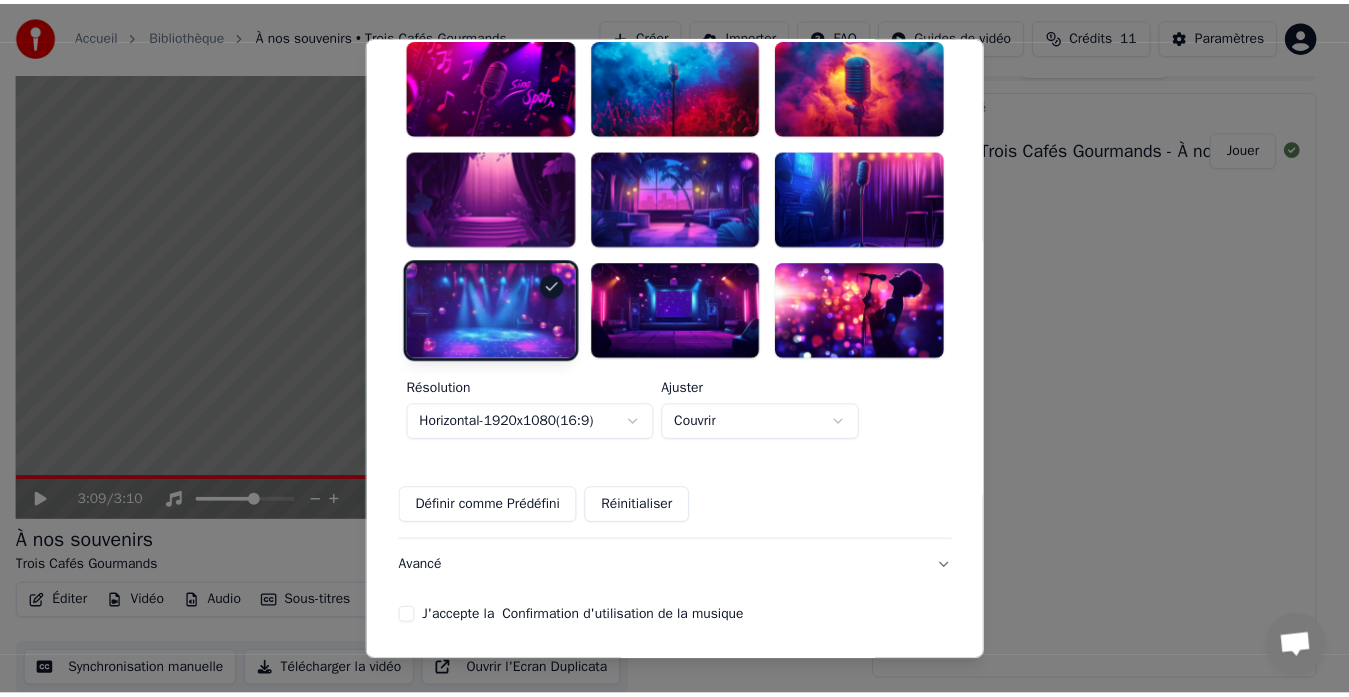 scroll, scrollTop: 651, scrollLeft: 0, axis: vertical 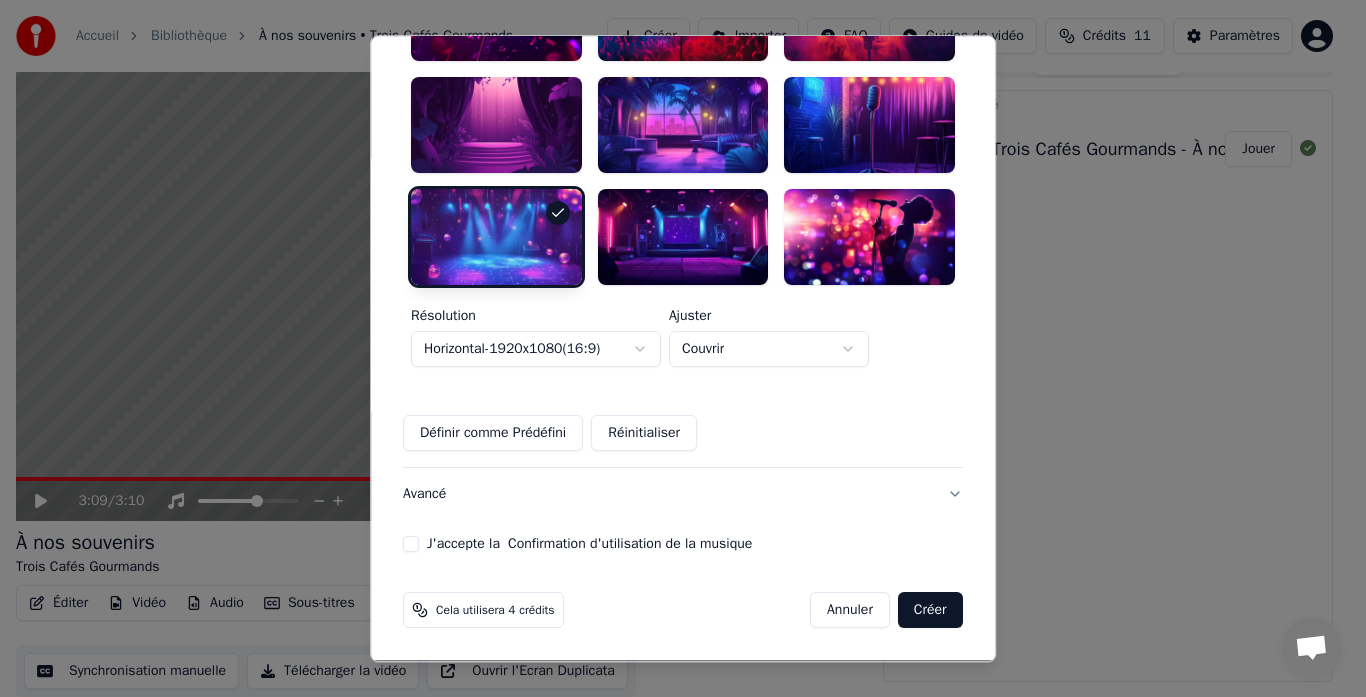 click on "J'accepte la   Confirmation d'utilisation de la musique" at bounding box center [683, 544] 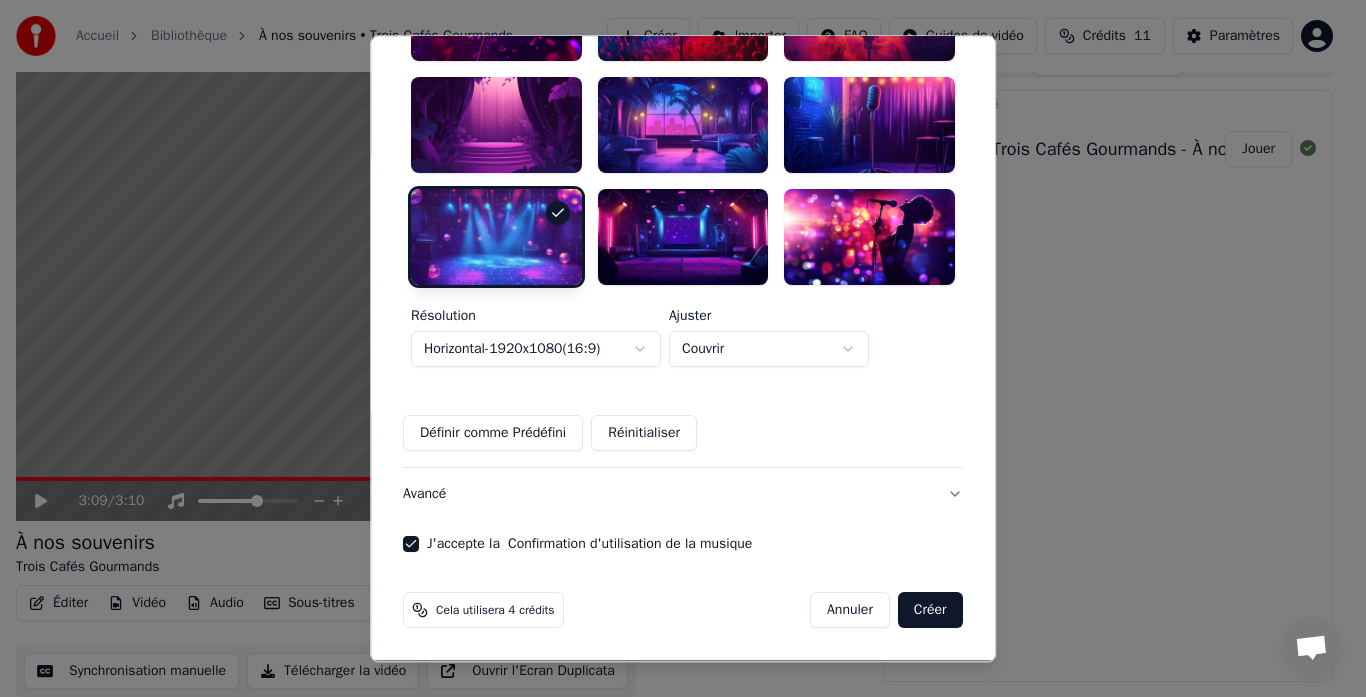 click on "Créer" at bounding box center [930, 610] 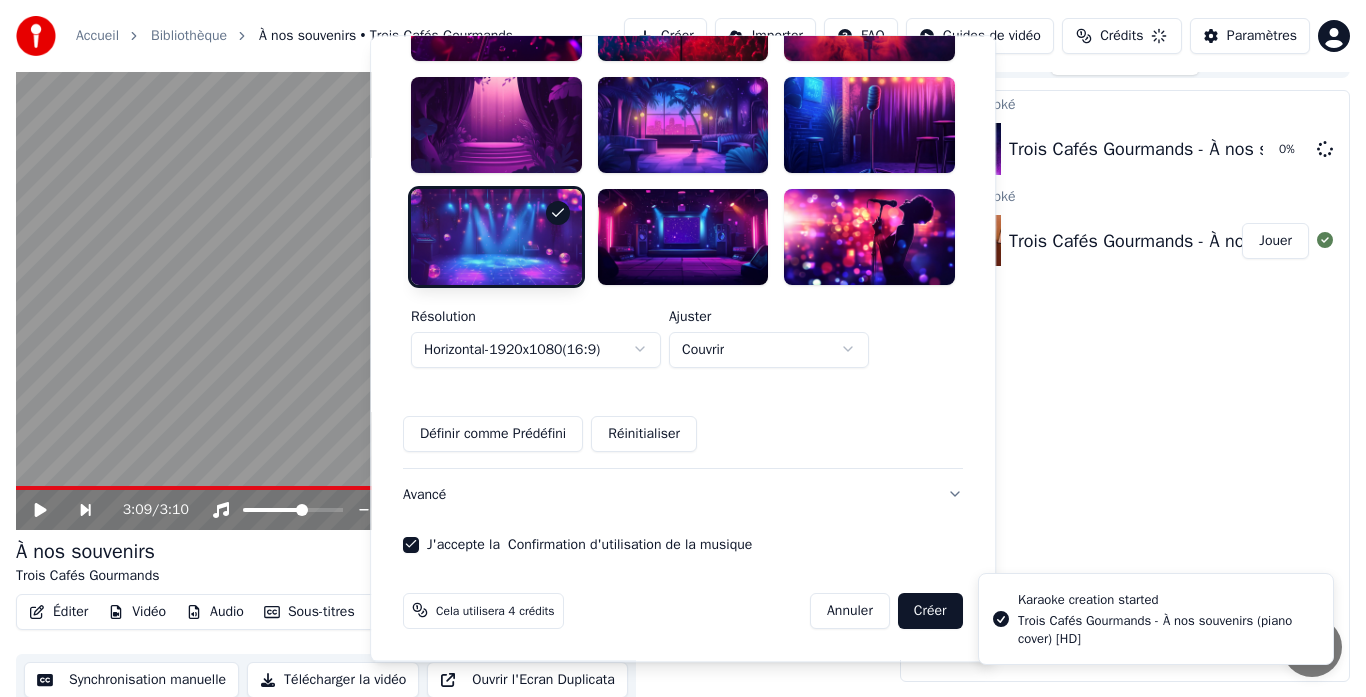 type 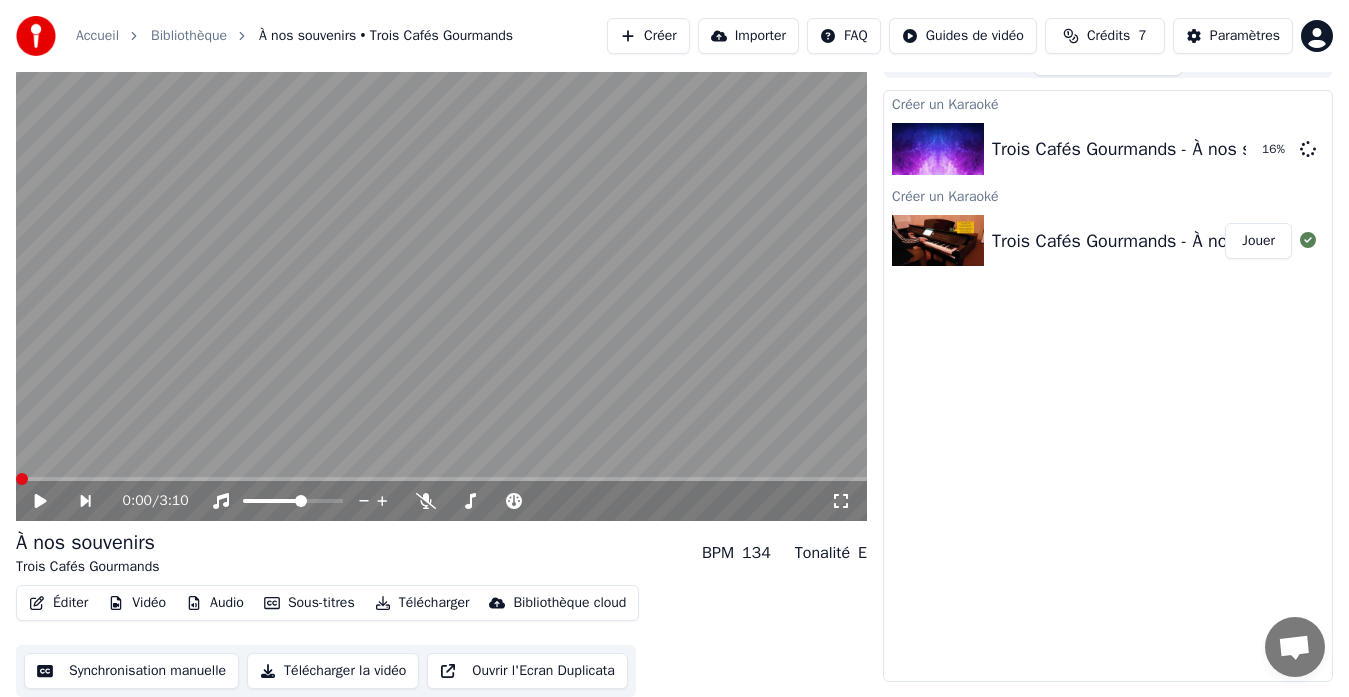 click at bounding box center (22, 479) 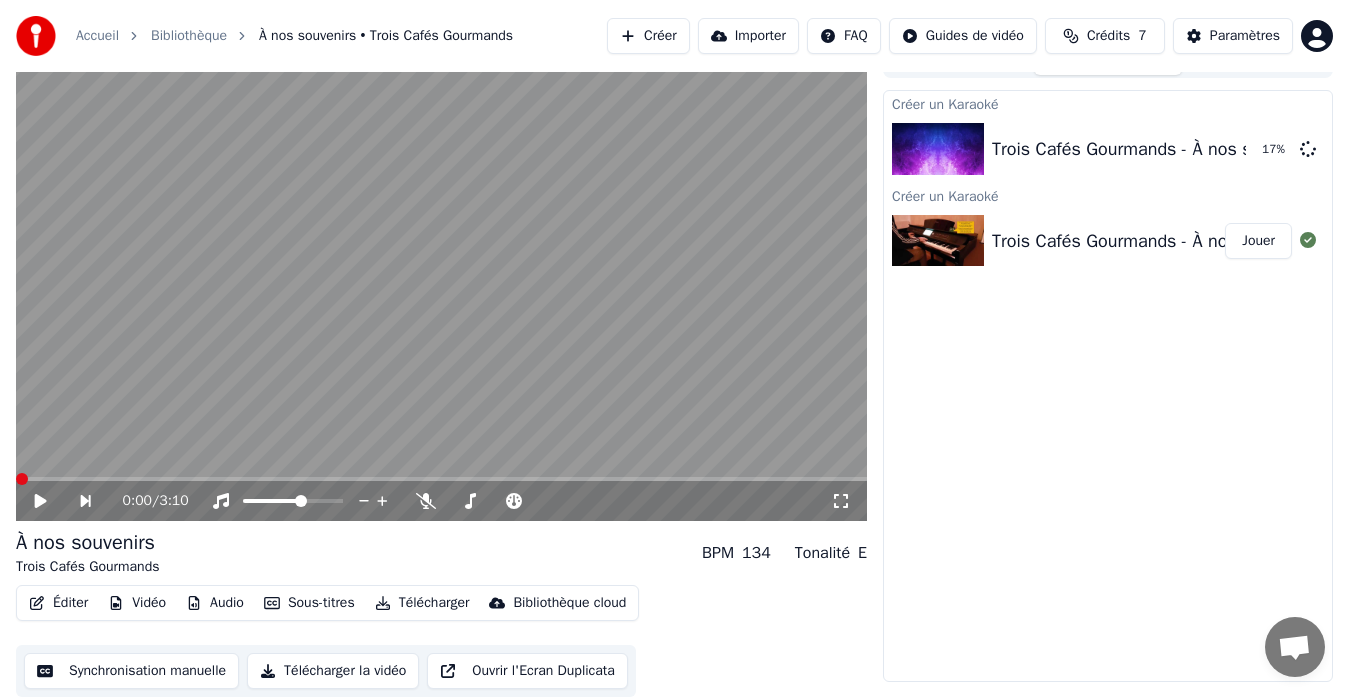 click 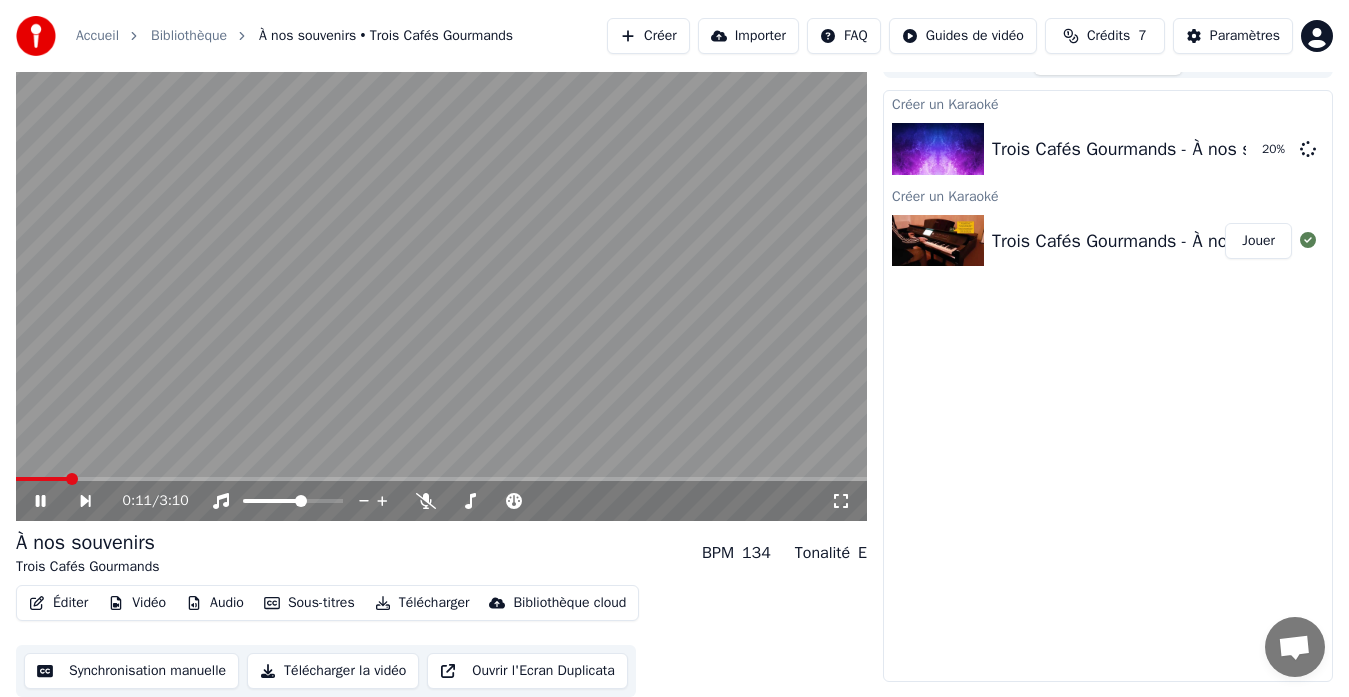 click on "Éditer" at bounding box center (58, 603) 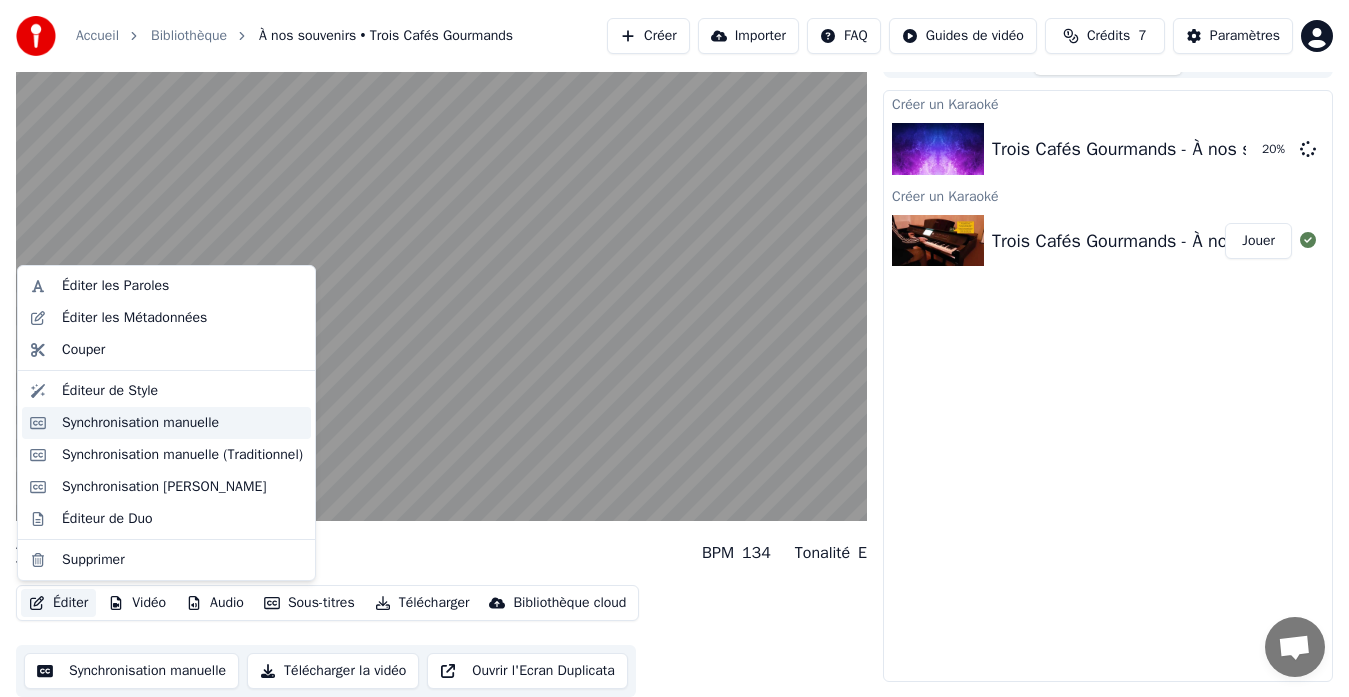 click on "Synchronisation manuelle" at bounding box center (140, 423) 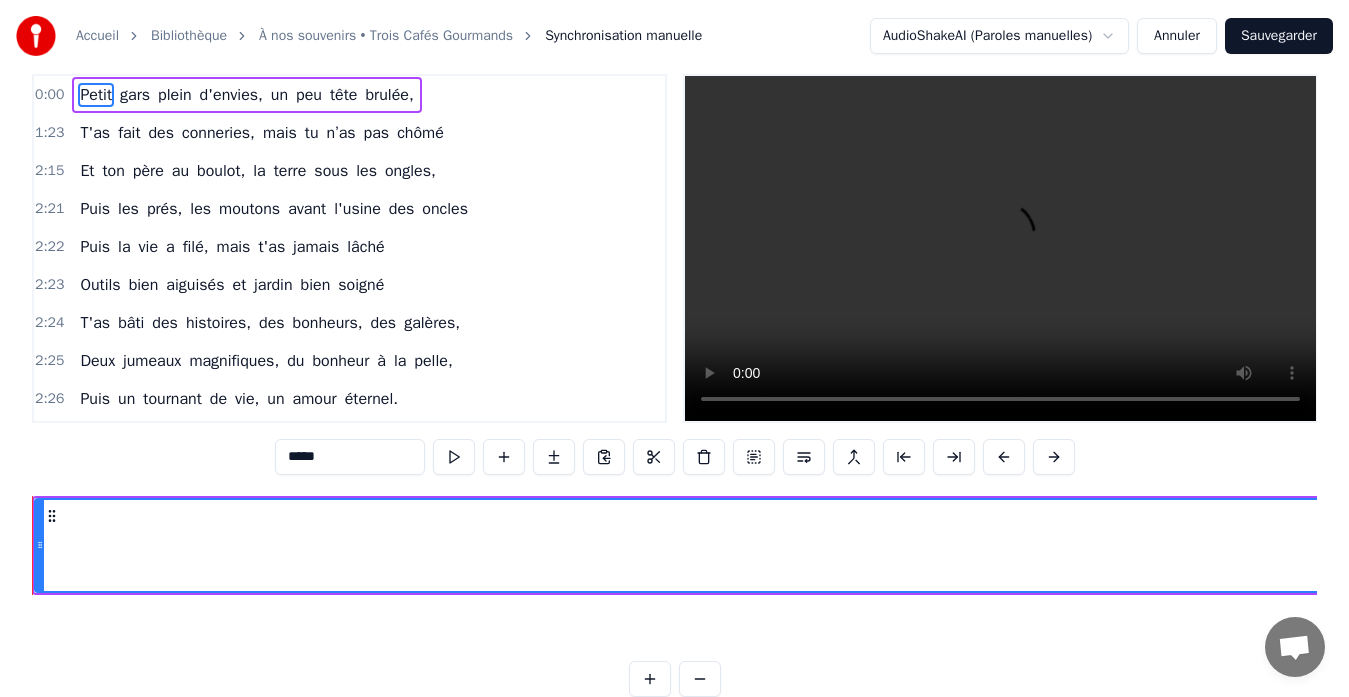 scroll, scrollTop: 0, scrollLeft: 0, axis: both 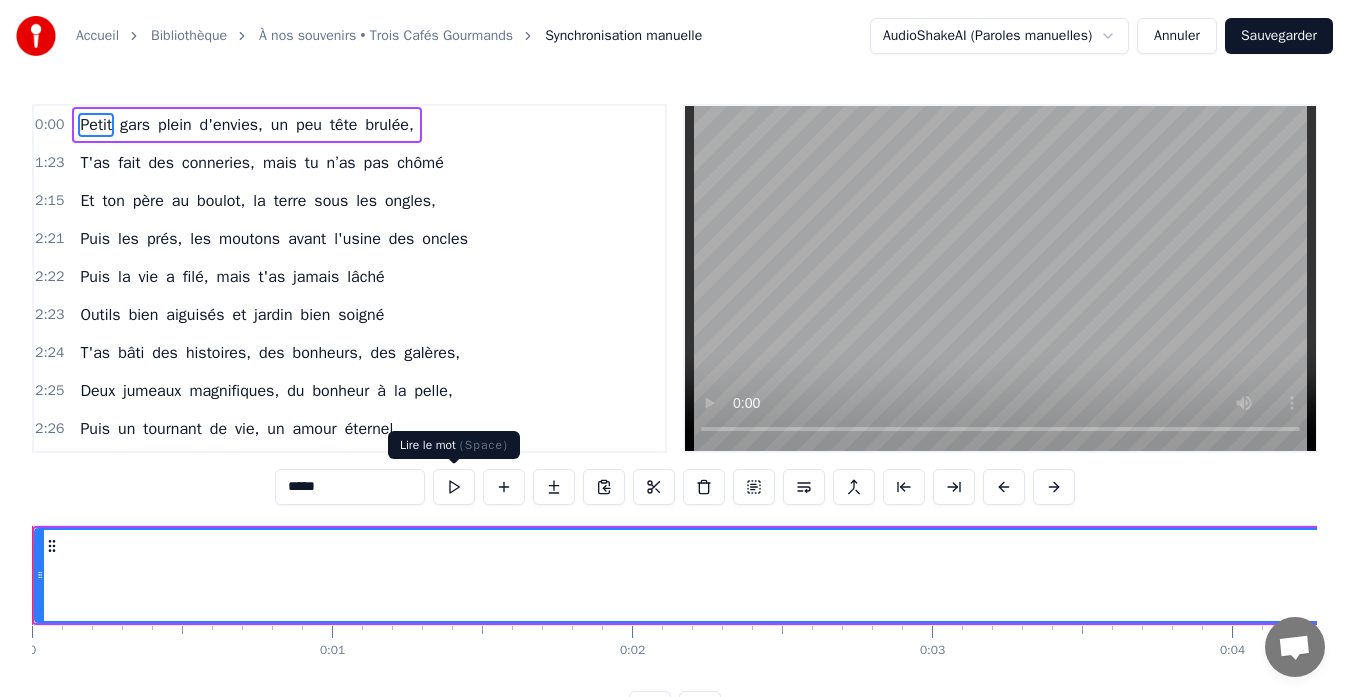 click at bounding box center [454, 487] 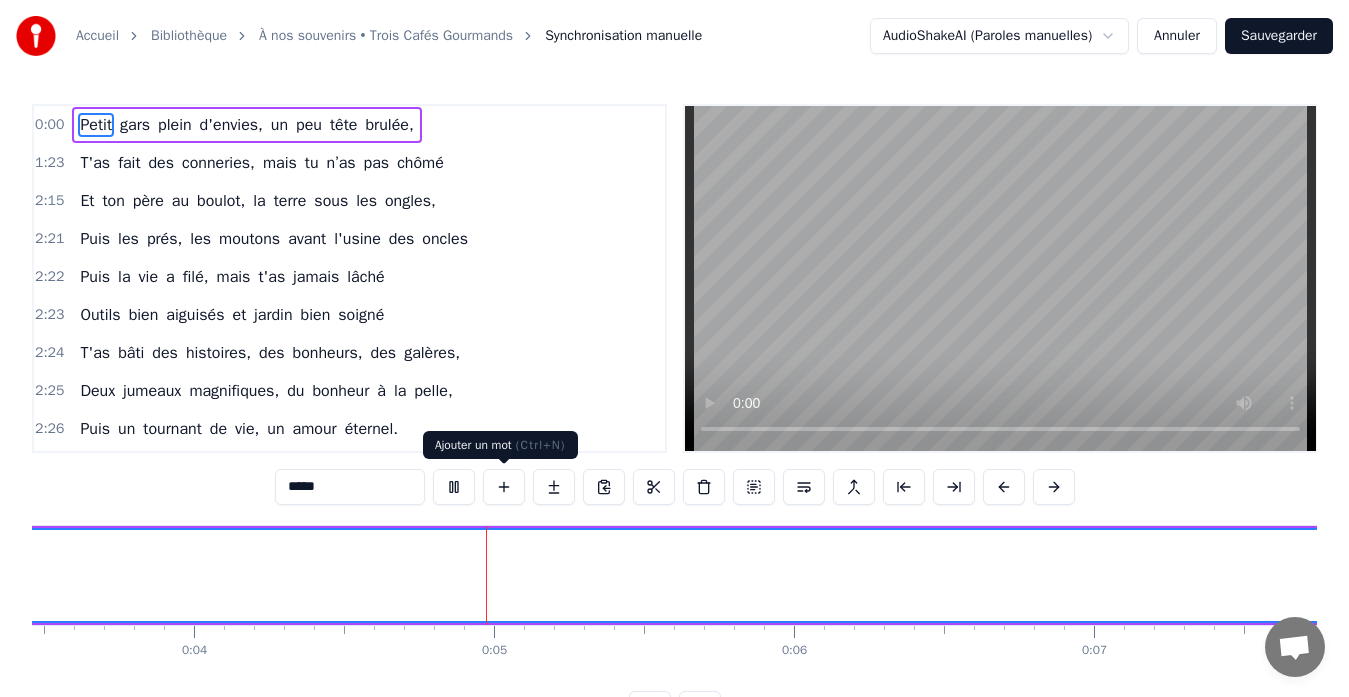 scroll, scrollTop: 0, scrollLeft: 1184, axis: horizontal 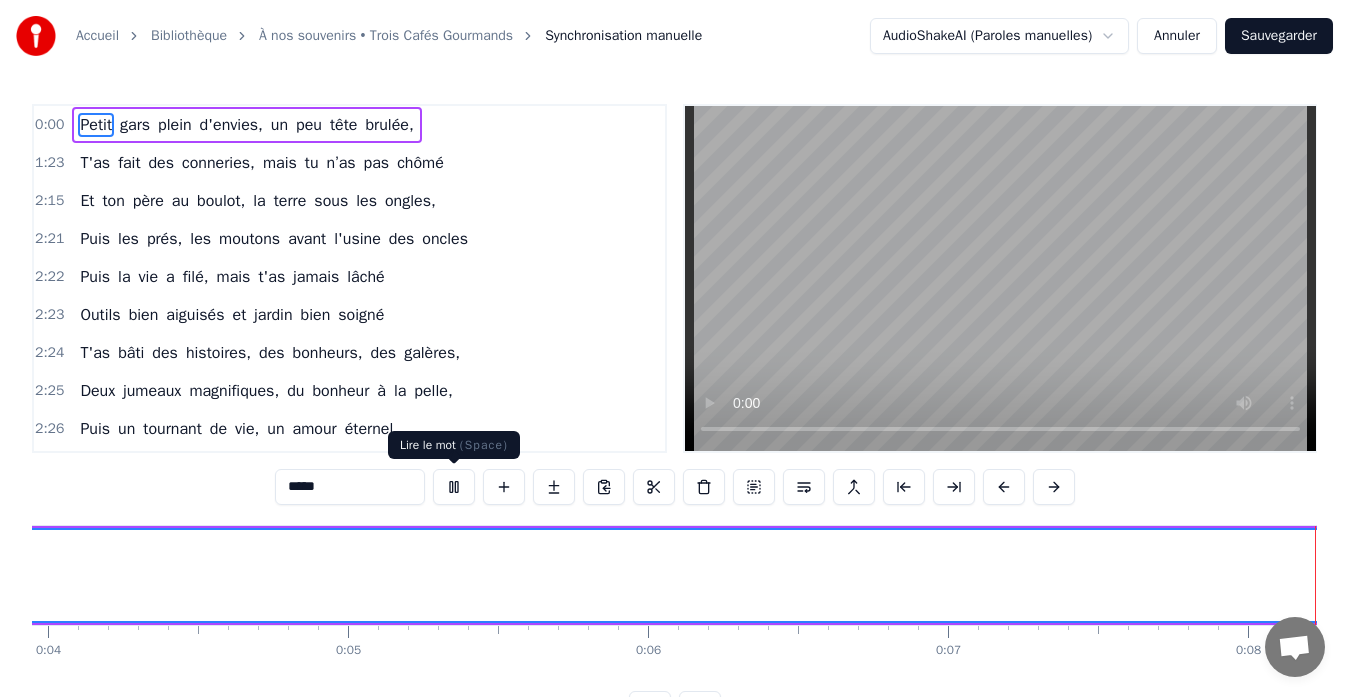 click at bounding box center [454, 487] 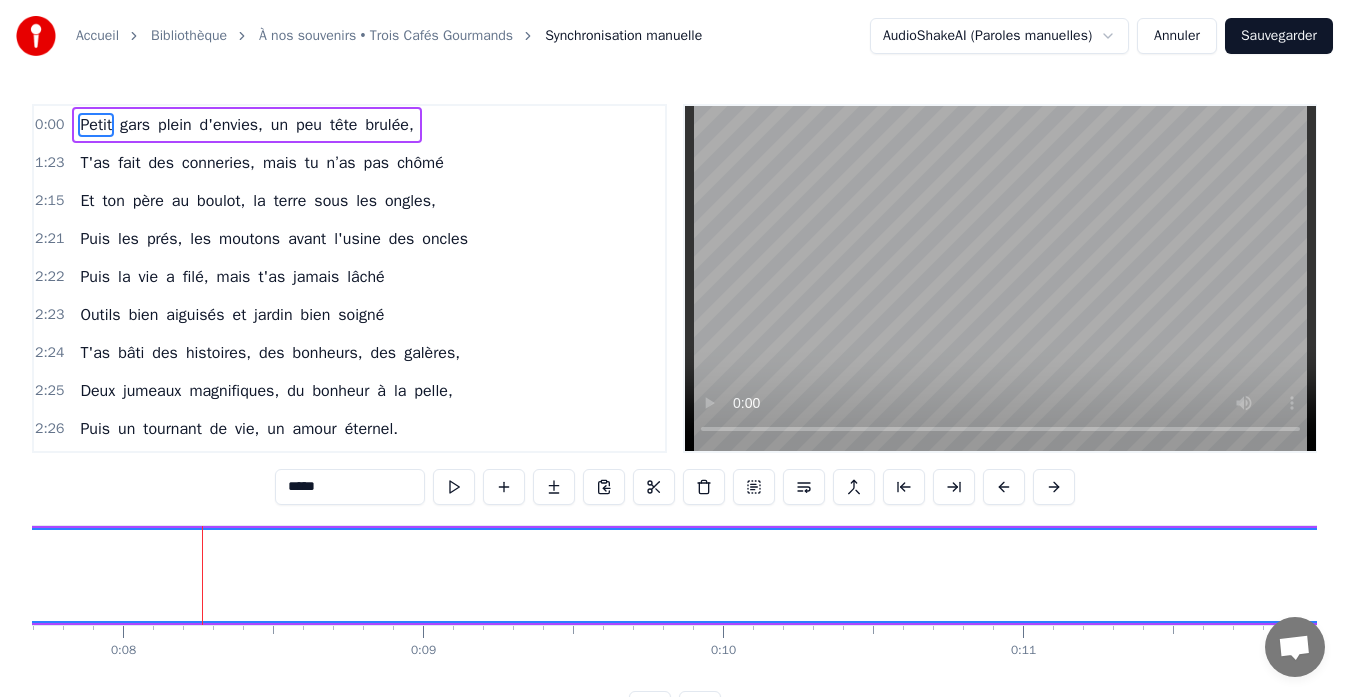 scroll, scrollTop: 0, scrollLeft: 2314, axis: horizontal 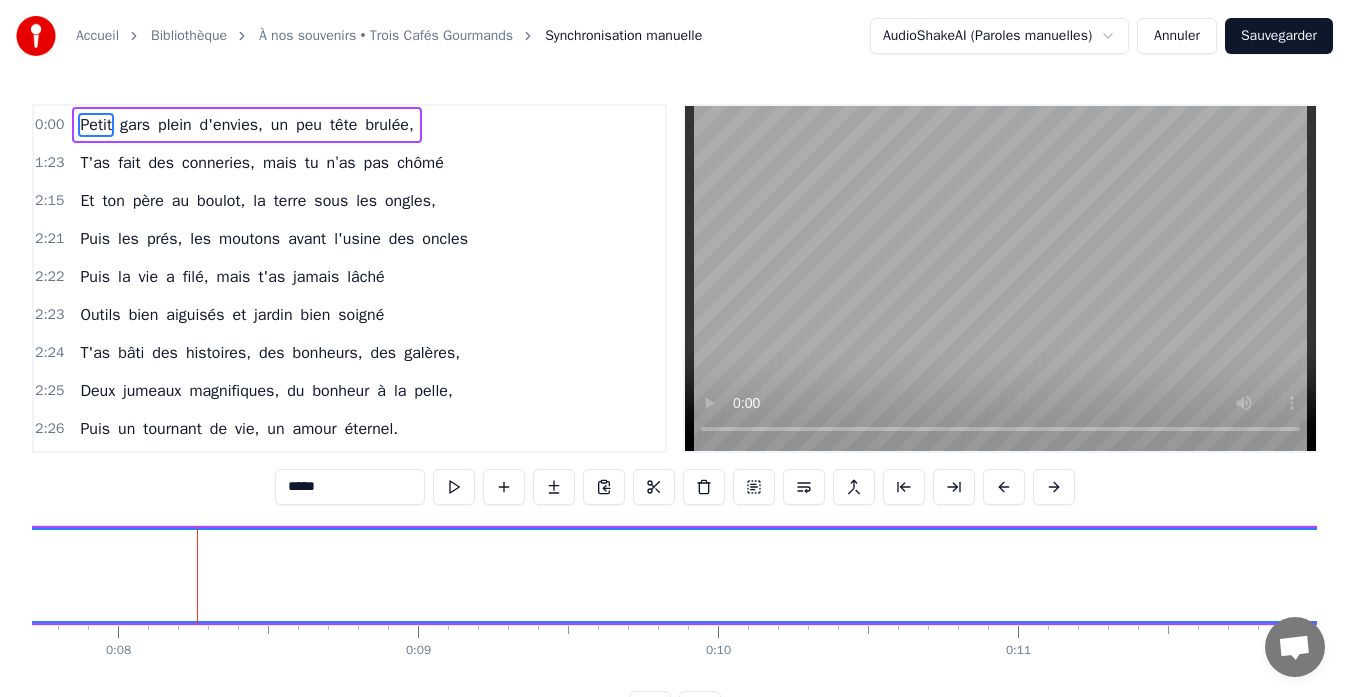 click on "0:00 Petit gars plein d'envies, un peu tête brulée, 1:23 T'as fait des conneries, mais tu n’as pas chômé 2:15 Et ton père au boulot, la terre sous les ongles, 2:21 Puis les prés, les moutons avant l'usine des oncles 2:22 Puis la vie a filé, mais t'as jamais lâché 2:23 Outils bien aiguisés et jardin bien soigné 2:24 T'as bâti des histoires, des bonheurs, des galères, 2:25 Deux jumeaux magnifiques, du bonheur à la pelle, 2:26 Puis un tournant de vie, un amour éternel. 2:27 Mais jamais sans espoir et jamais sans lumière 2:28 Mais avant tout ça, après ton grand départ, 2:29 Une maison à [GEOGRAPHIC_DATA] pour un nouveau départ. 2:30 Et puis les vendredis, ces soirs très animés, 2:31 Nos enfants, nos histoires, et l'amitié gravée. 2:31 A Brussieu, dans ton nid, y a du monde à la fête 2:32 On est tous réunis pour que t’en ai plein la tête, 2:33 Nous voilà [DATE], 60 ans tu te la pètes, 2:34 Et nous tous réunis pour saluer l'athlète, 2:35 Tu es un jeune grand- père, devient 2:36 A" at bounding box center [674, 415] 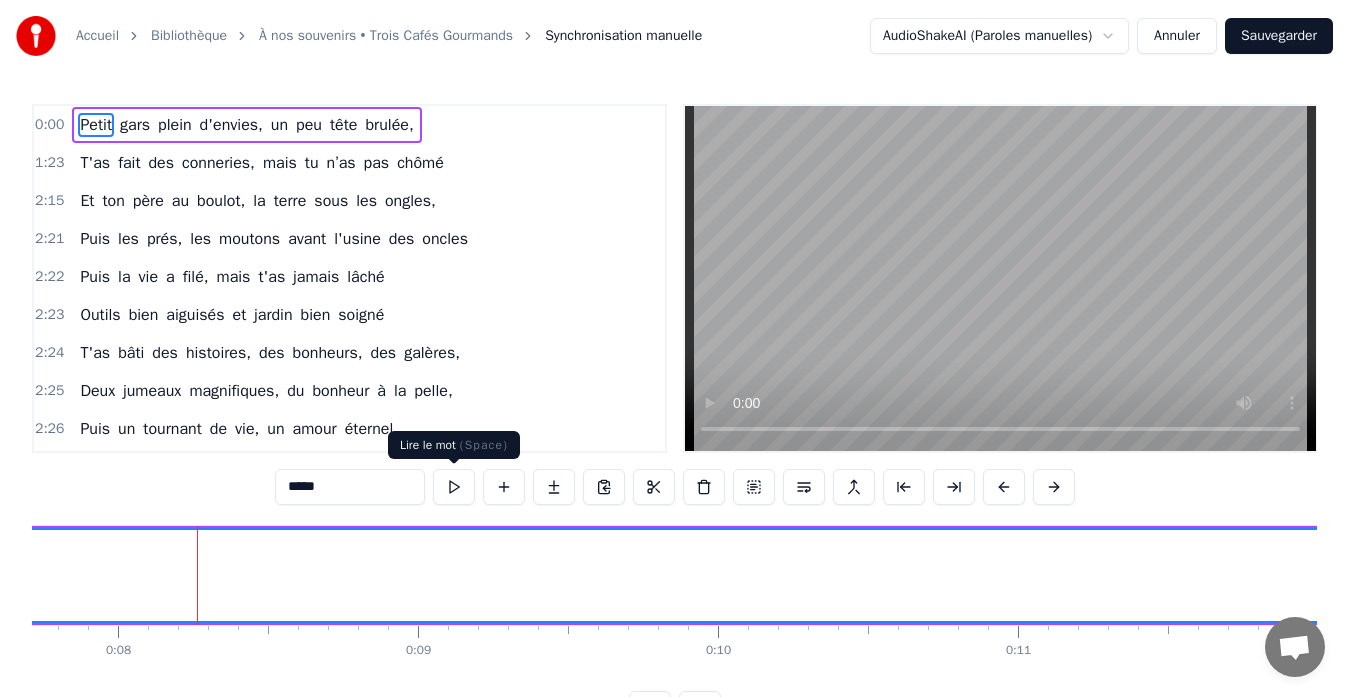 click at bounding box center [454, 487] 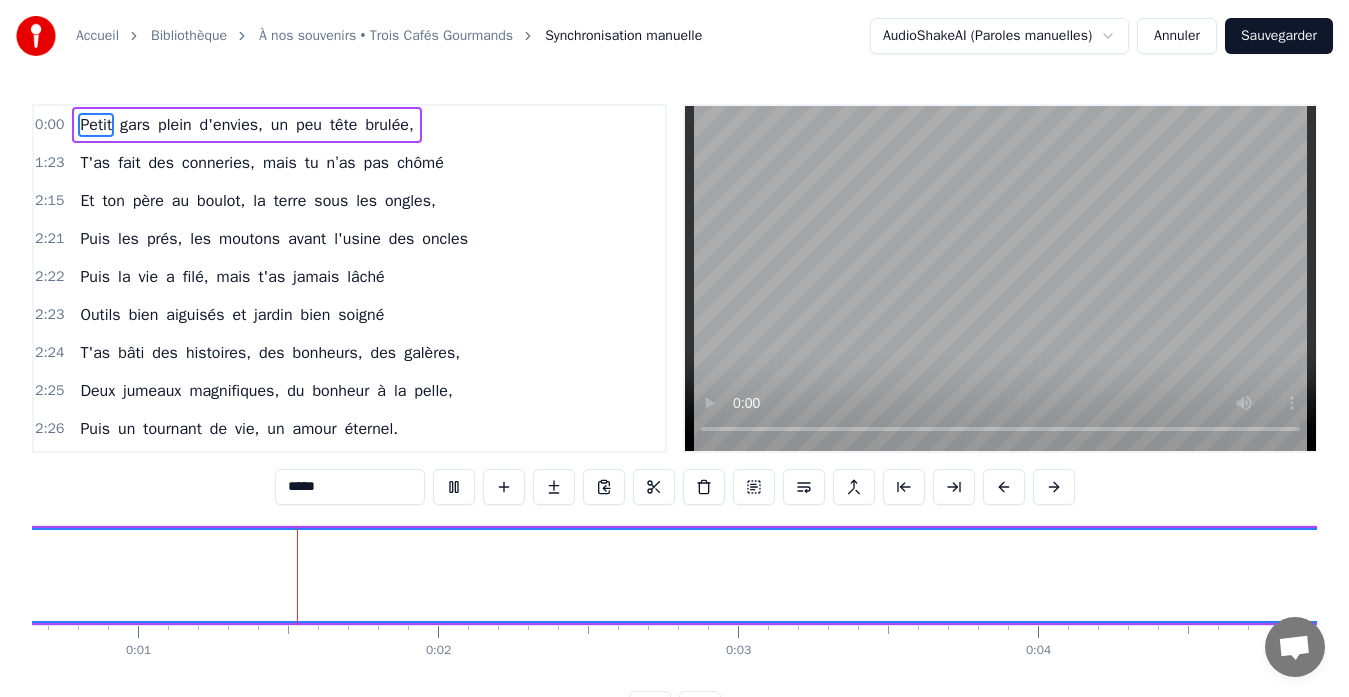 scroll, scrollTop: 0, scrollLeft: 190, axis: horizontal 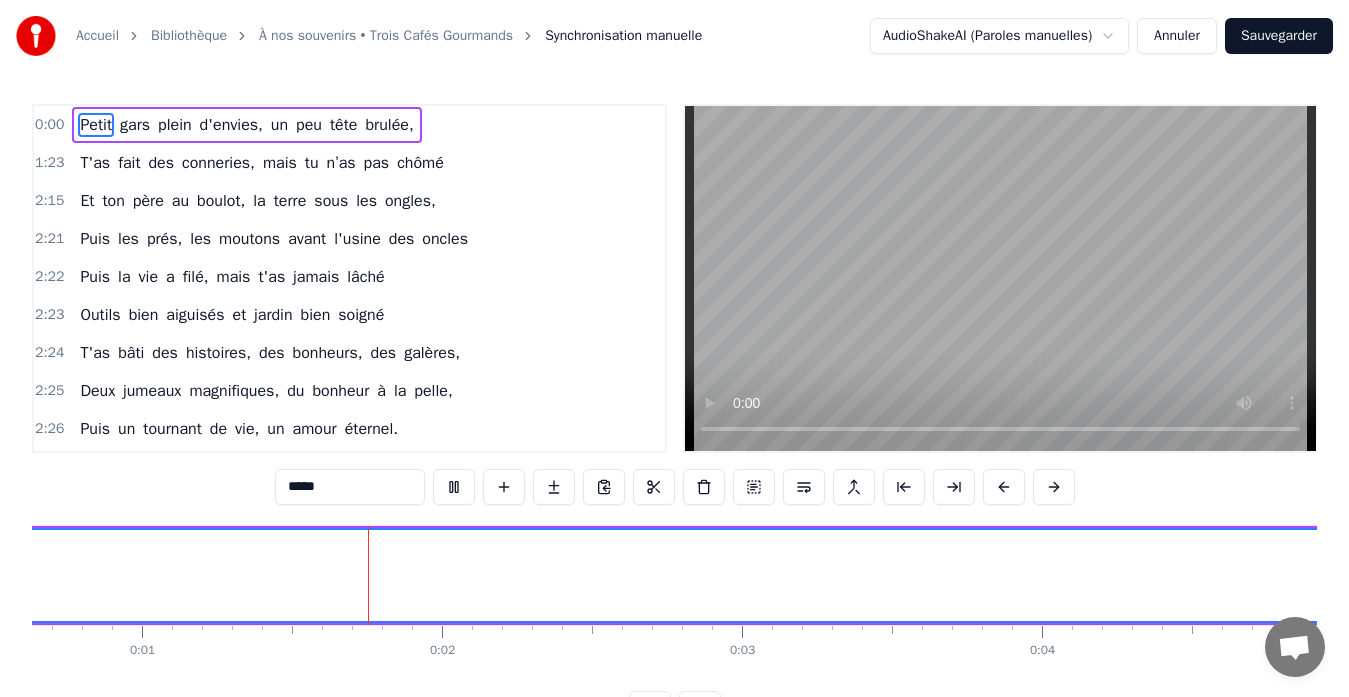 click at bounding box center (1000, 278) 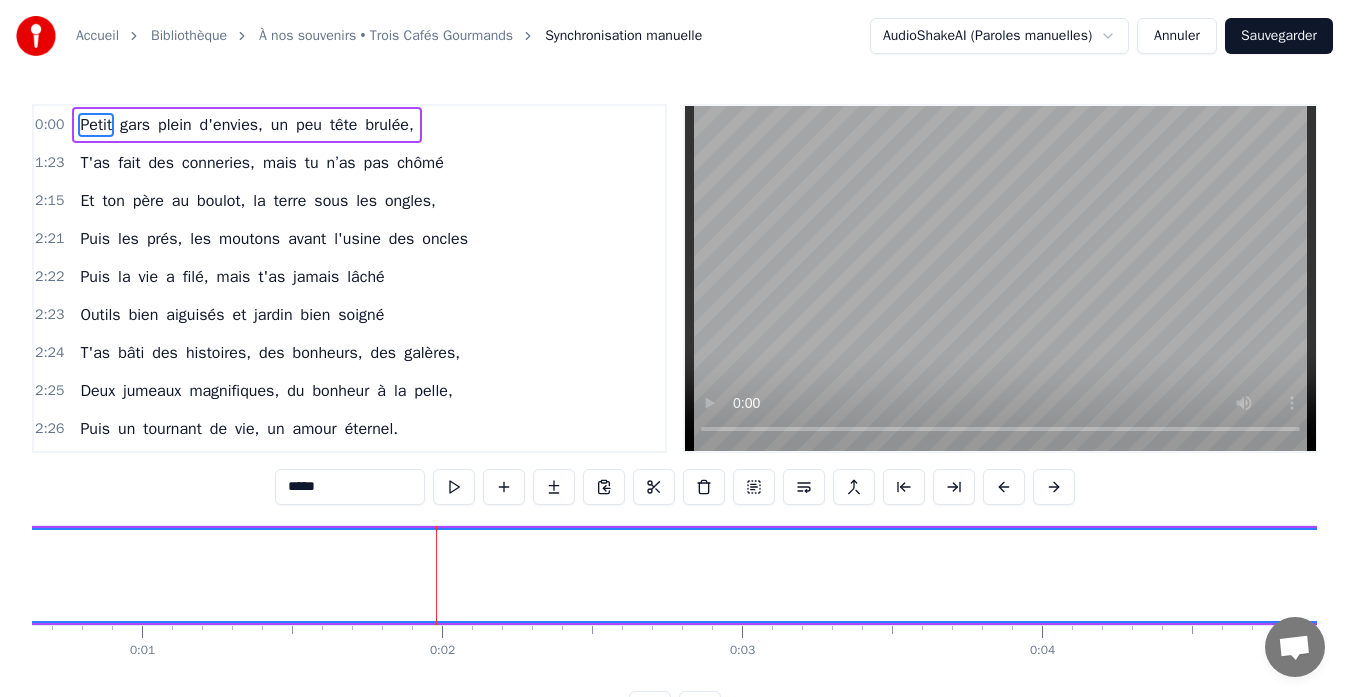 click at bounding box center (1000, 278) 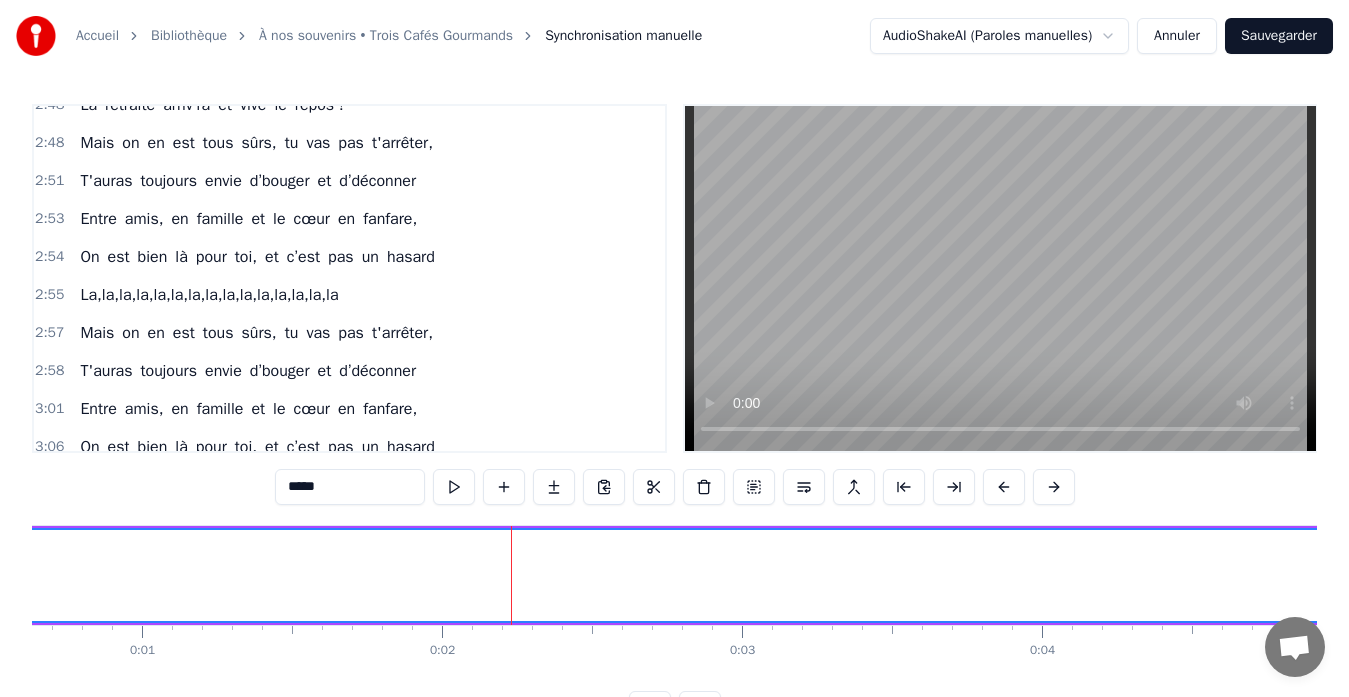 scroll, scrollTop: 1251, scrollLeft: 0, axis: vertical 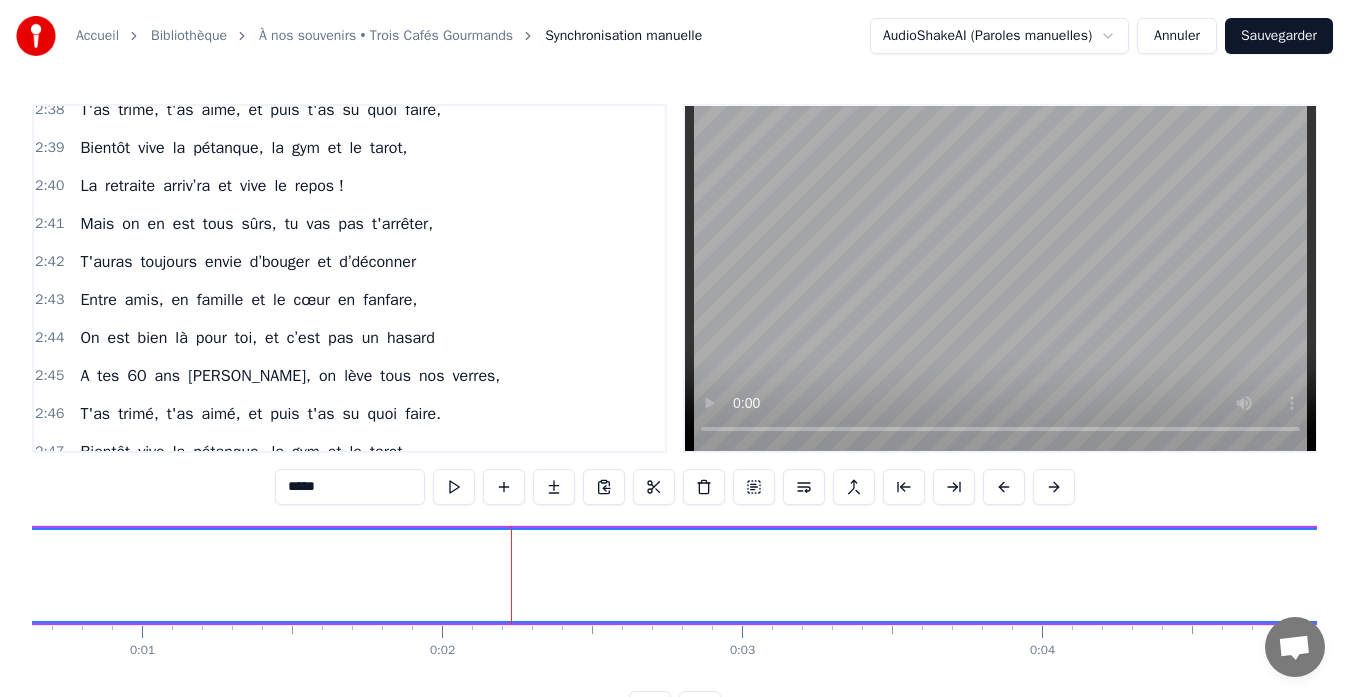 click on "Annuler" at bounding box center (1177, 36) 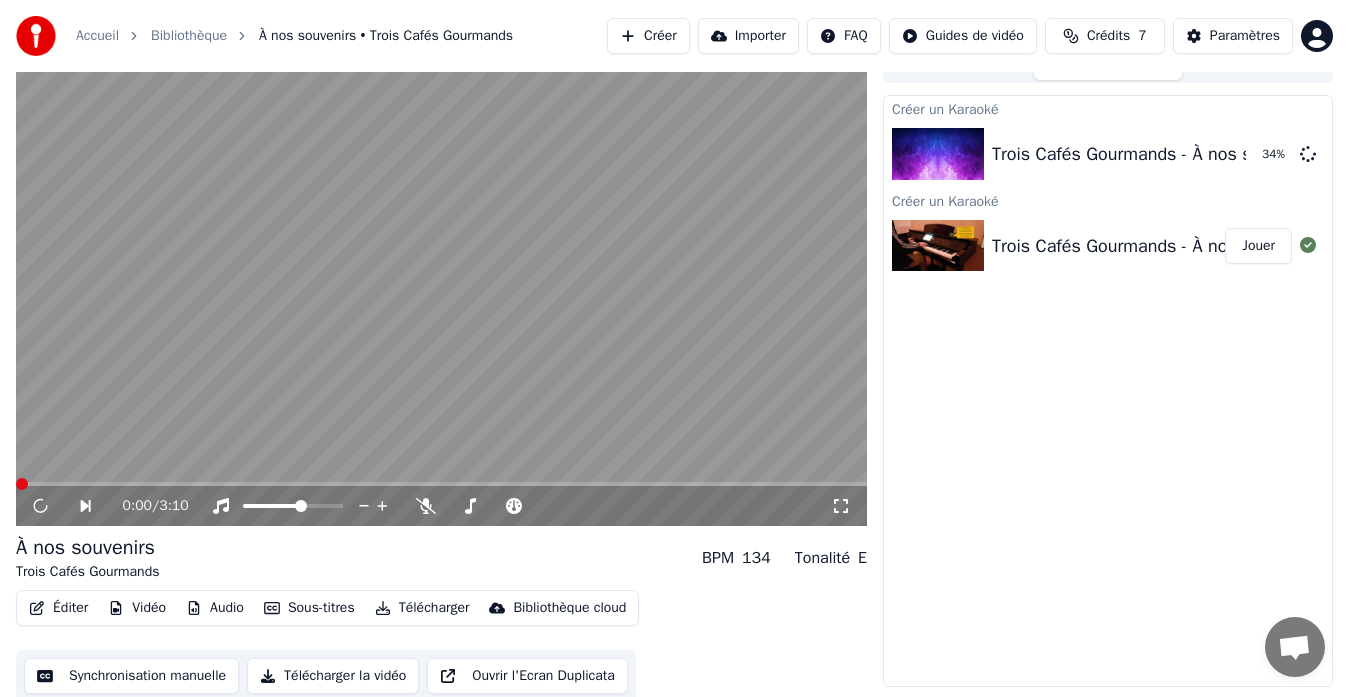 scroll, scrollTop: 30, scrollLeft: 0, axis: vertical 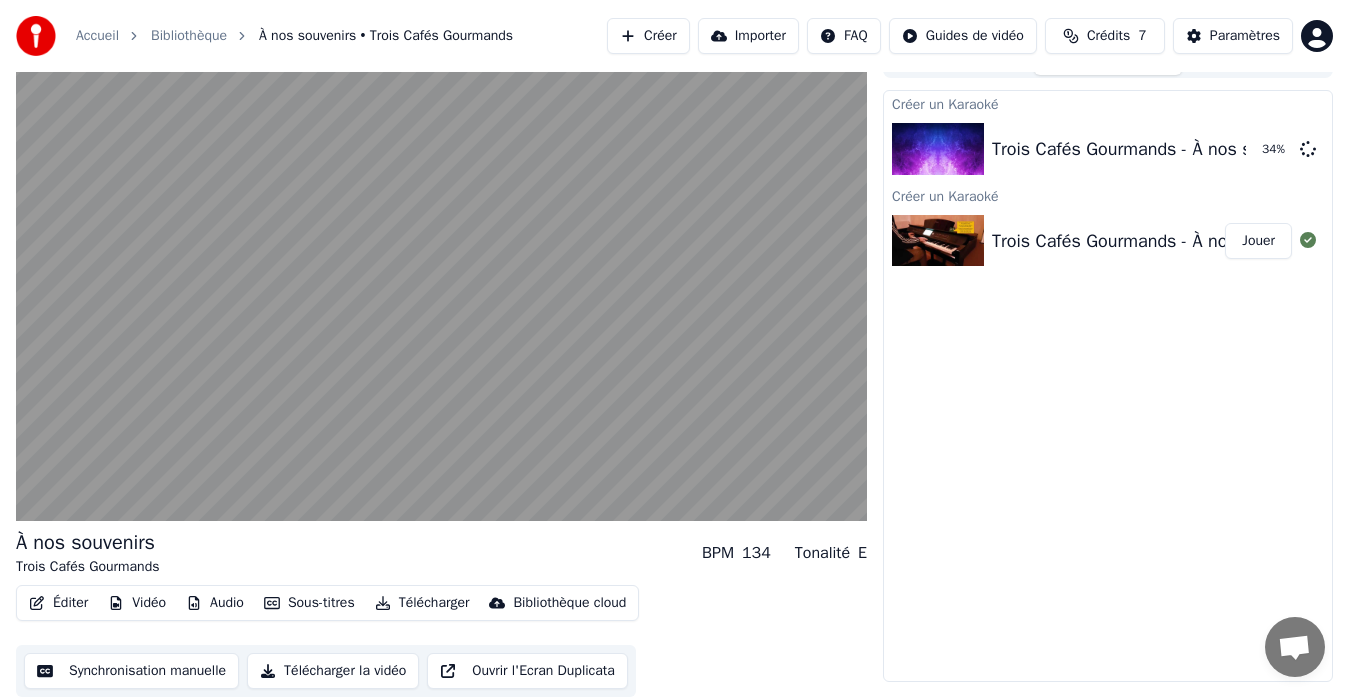 click on "Ouvrir l'Ecran Duplicata" at bounding box center [527, 671] 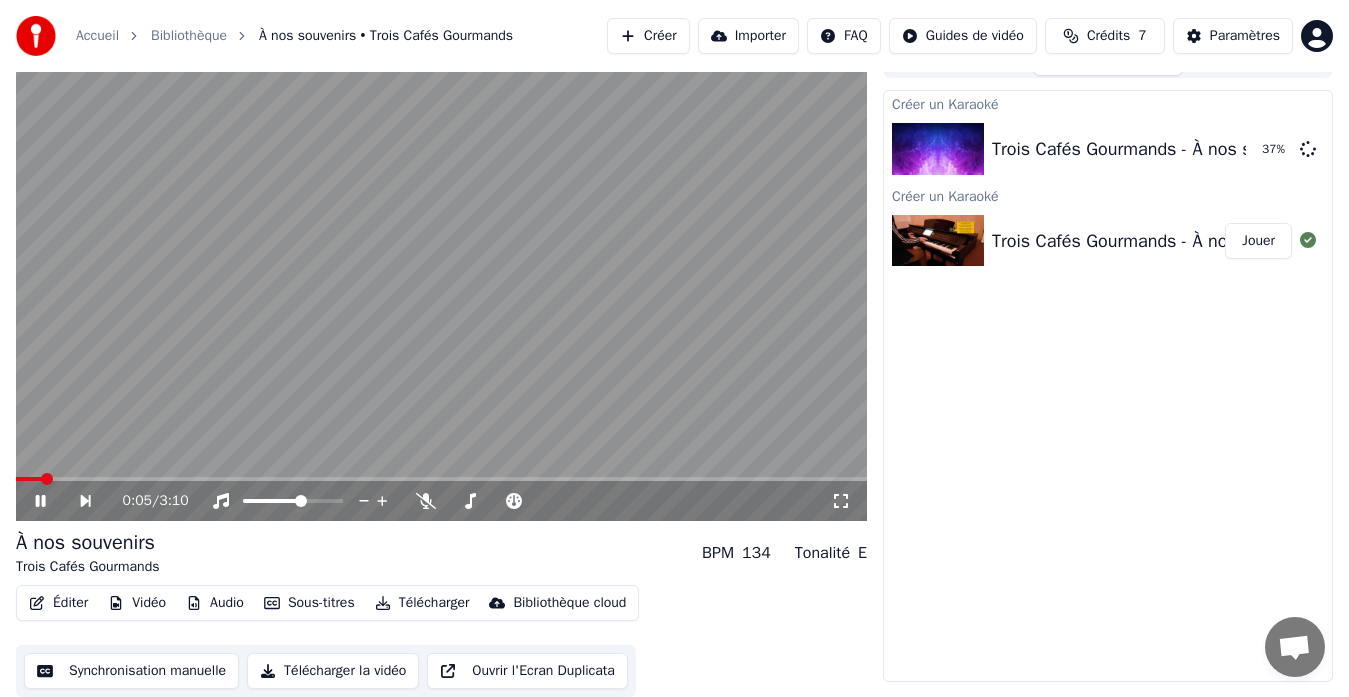 click 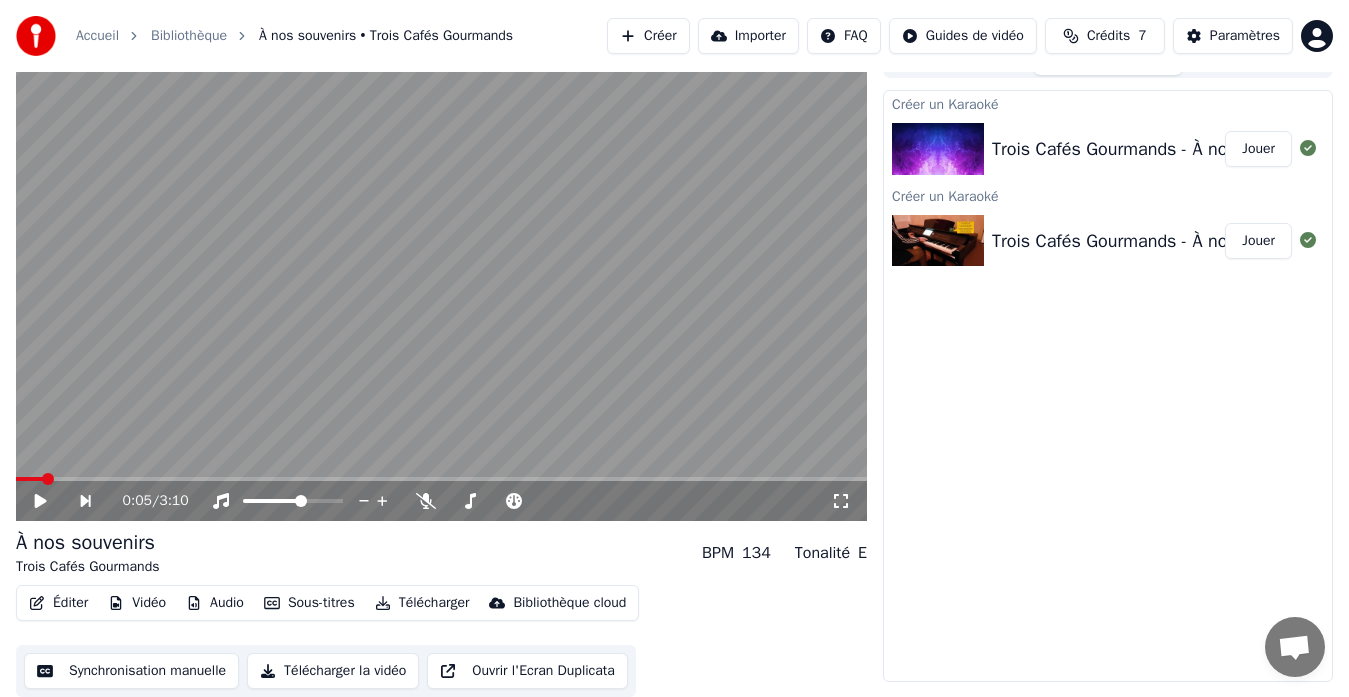 click on "Jouer" at bounding box center (1258, 149) 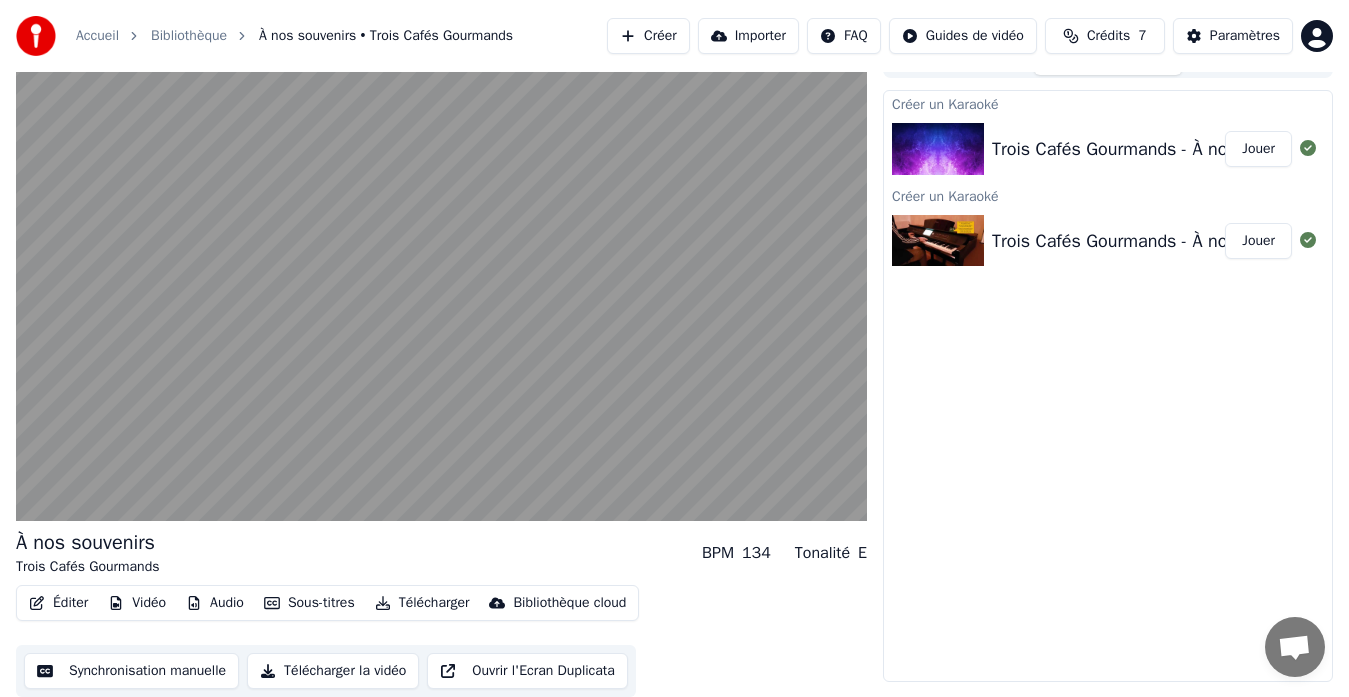 click on "Créer un Karaoké Trois Cafés Gourmands - À nos souvenirs (piano cover) [HD] Jouer Créer un Karaoké Trois Cafés Gourmands - À nos souvenirs Jouer" at bounding box center (1108, 386) 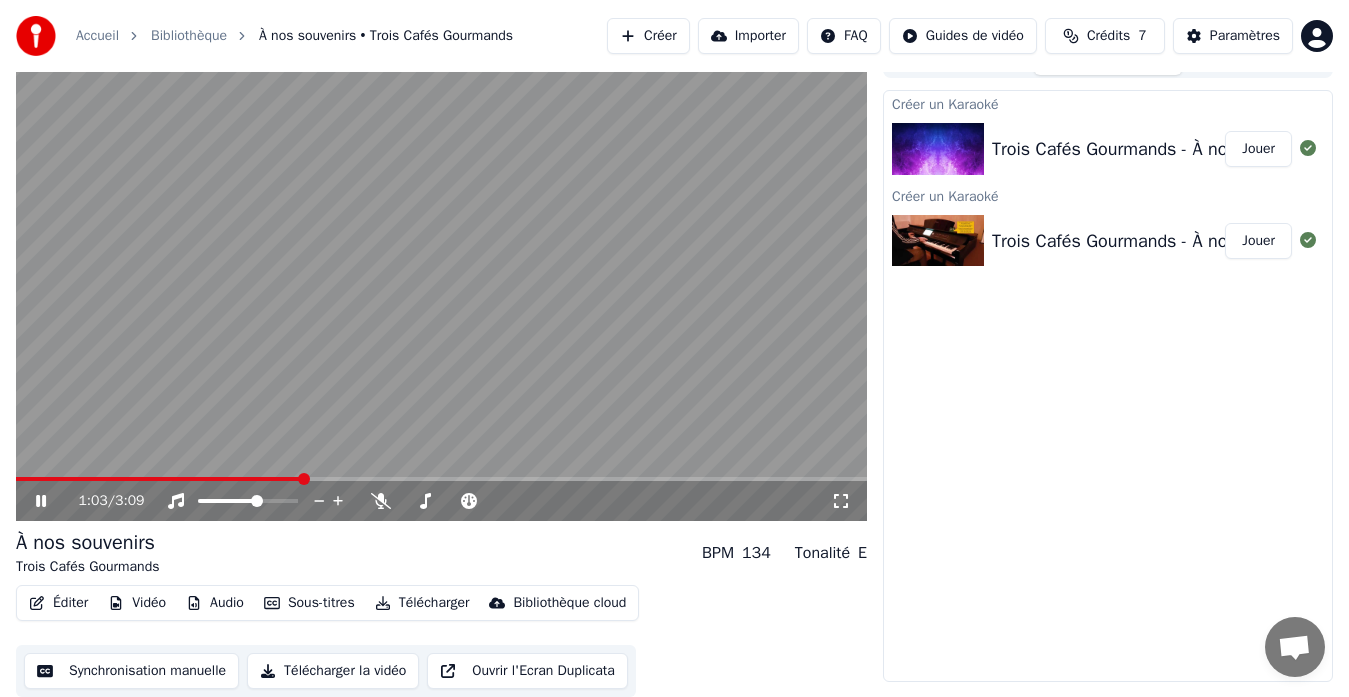 click on "Synchronisation manuelle" at bounding box center [131, 671] 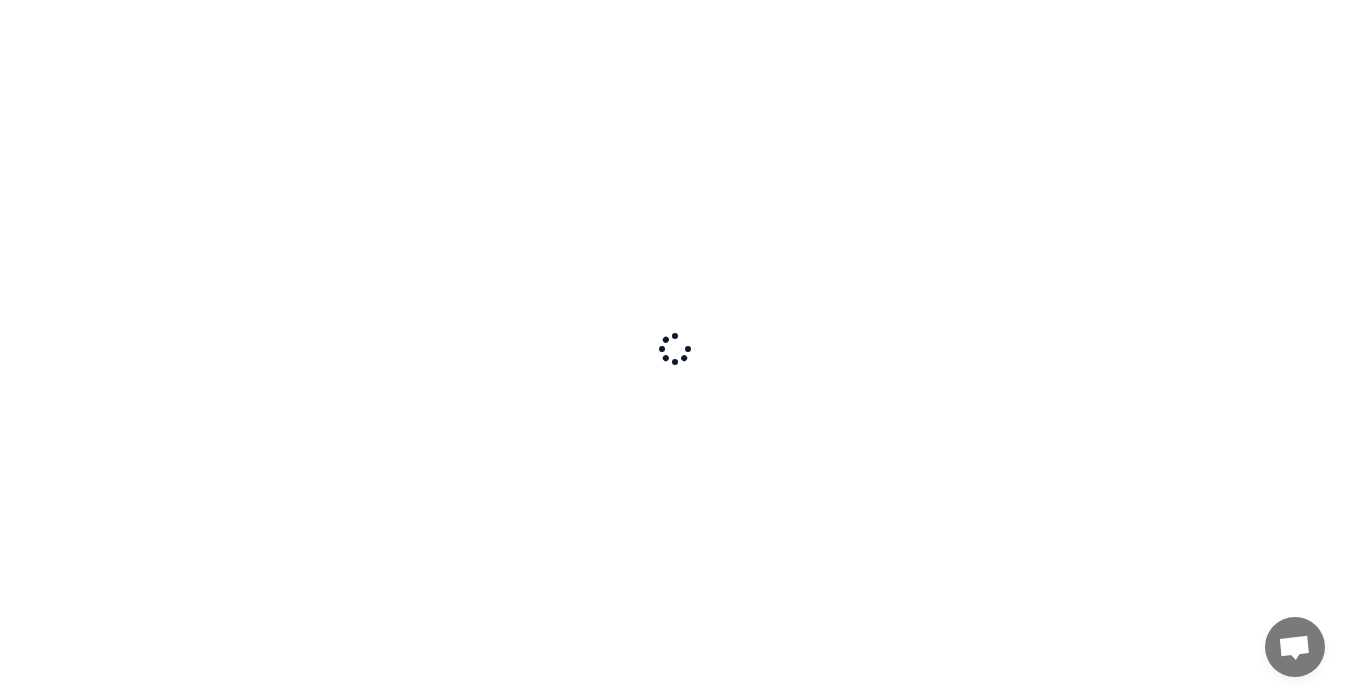 scroll, scrollTop: 0, scrollLeft: 0, axis: both 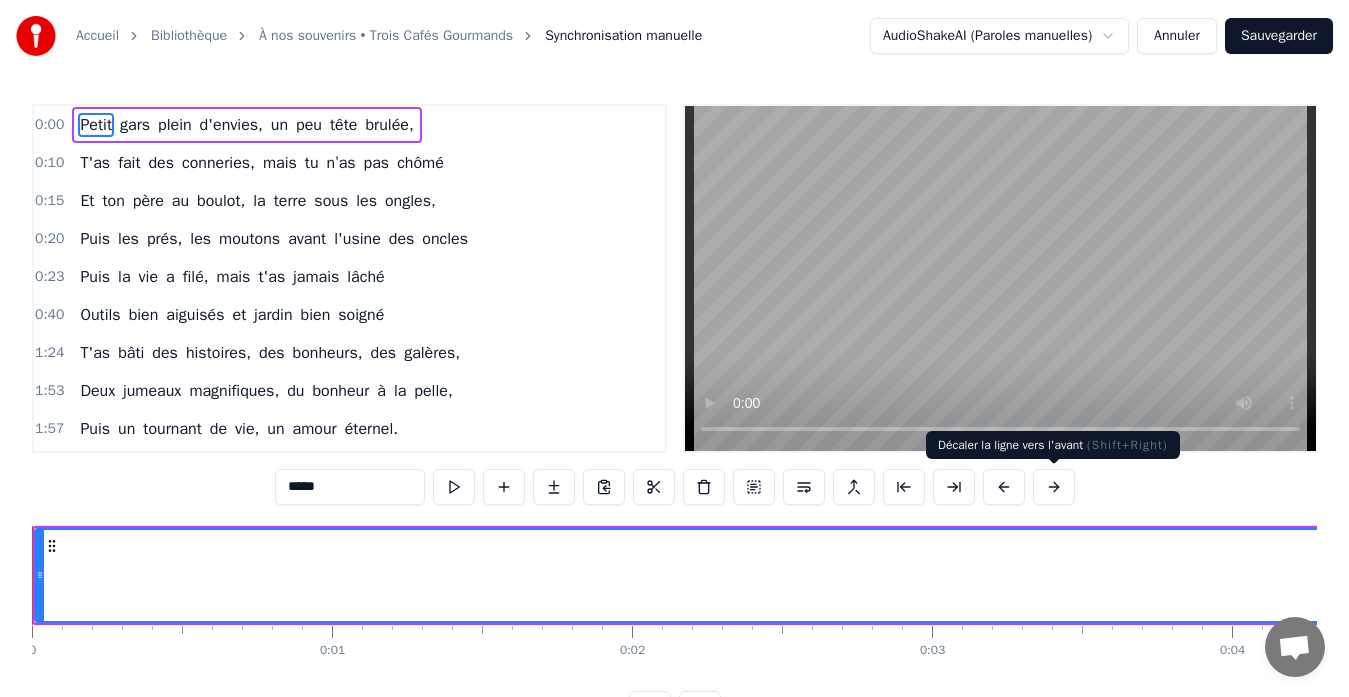 click at bounding box center [1054, 487] 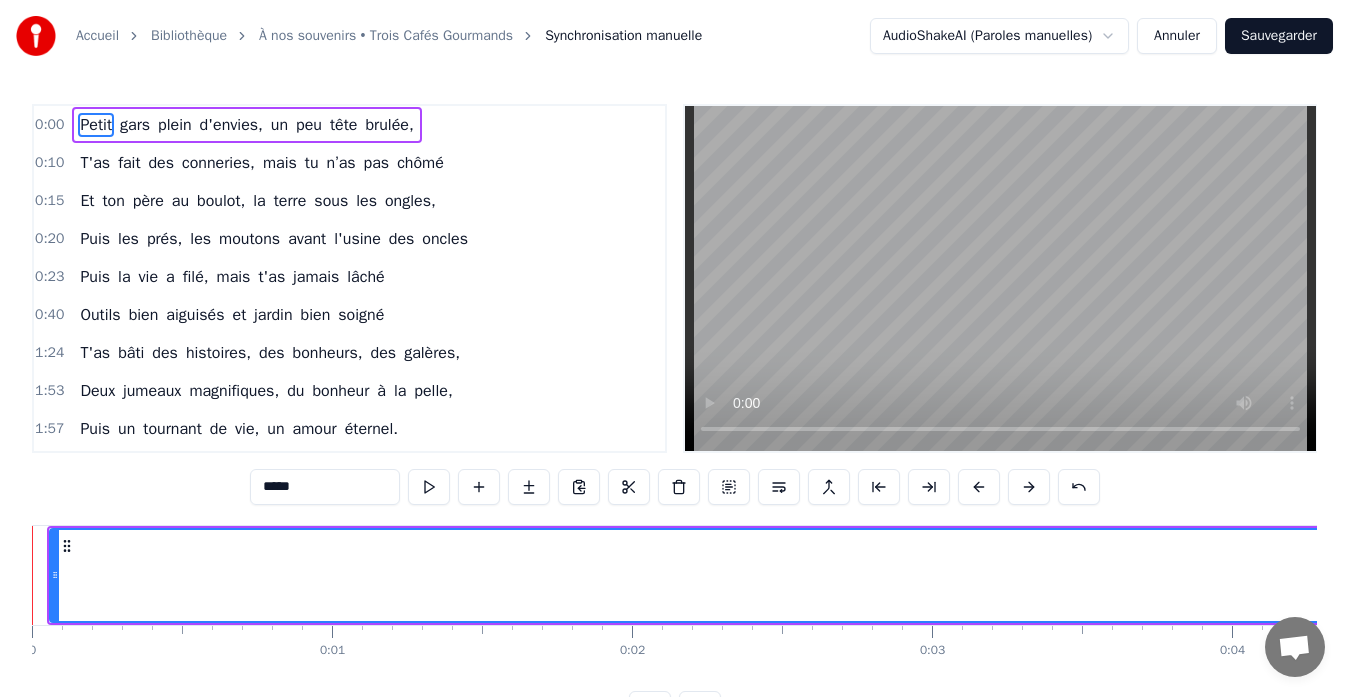 click at bounding box center (1079, 487) 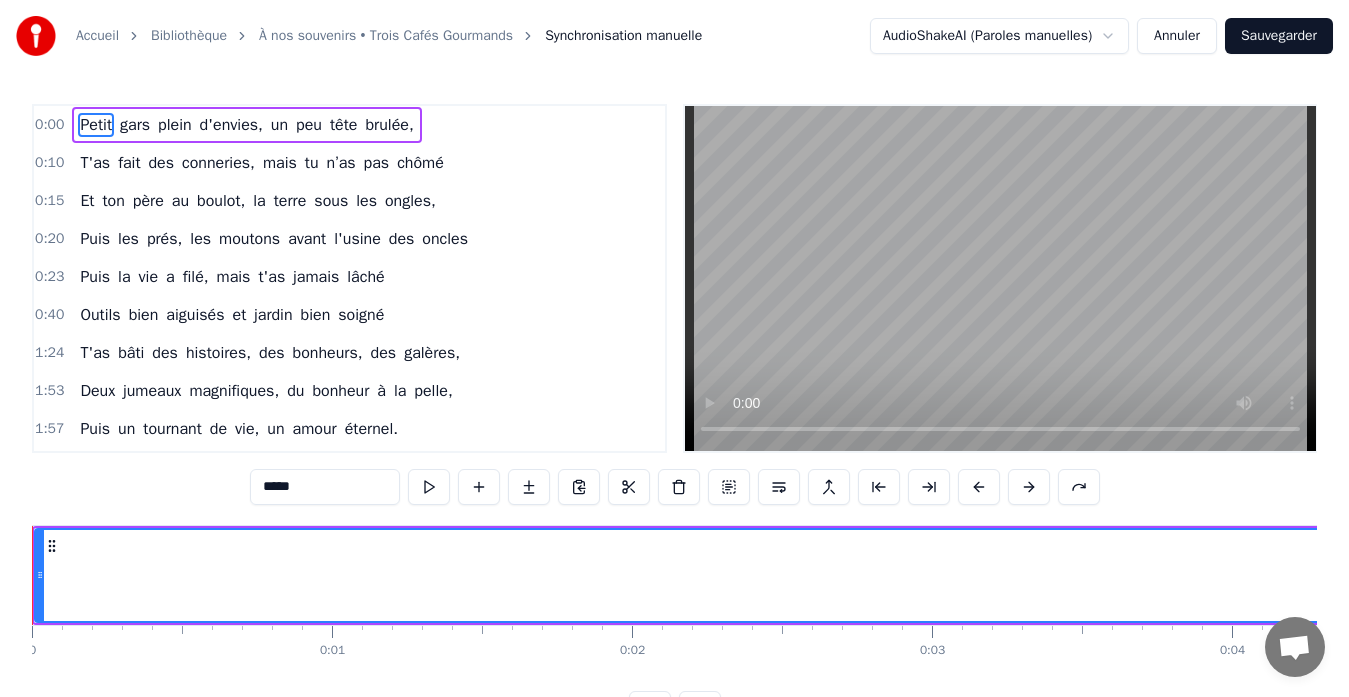click at bounding box center [1079, 487] 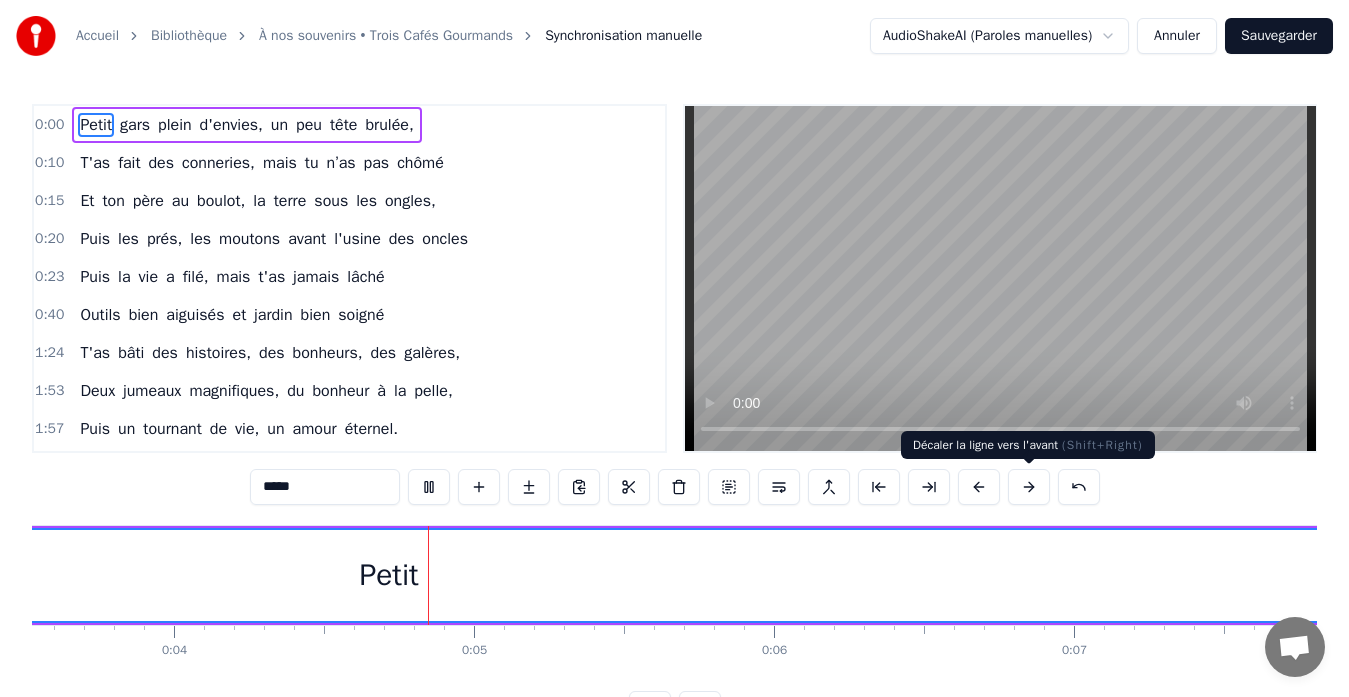 scroll, scrollTop: 0, scrollLeft: 1161, axis: horizontal 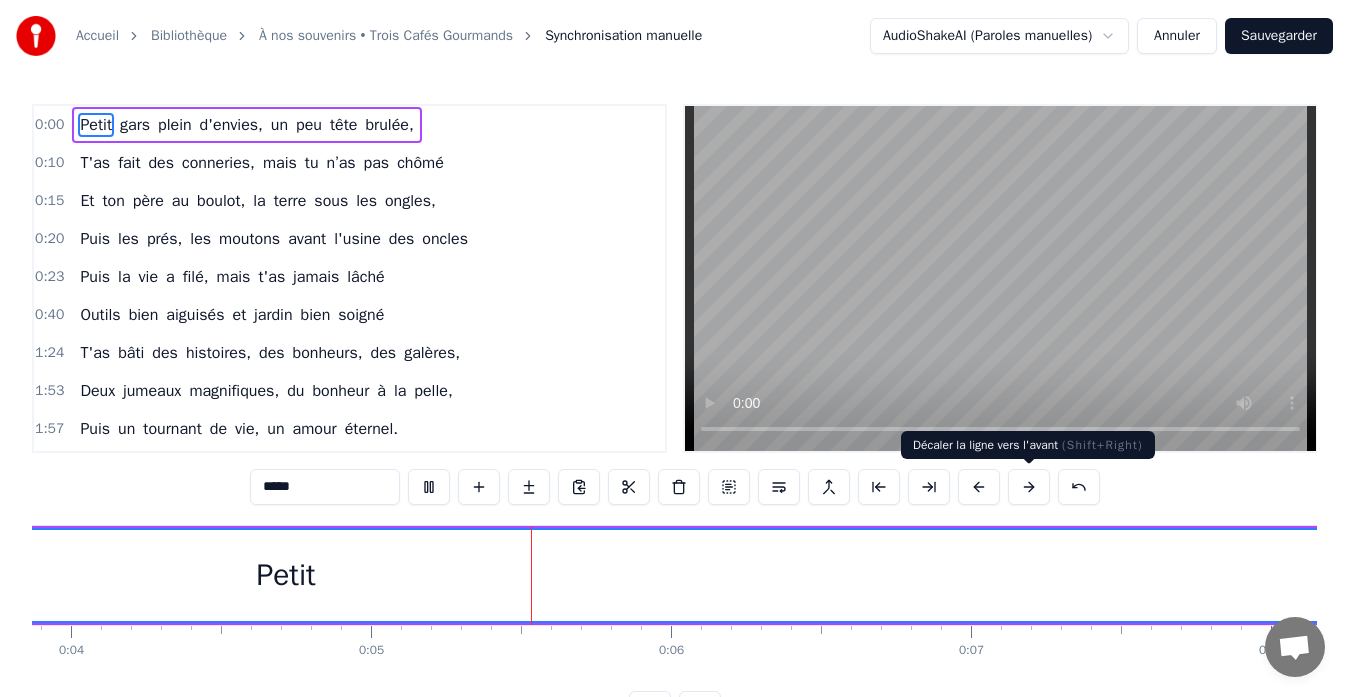 click at bounding box center [1029, 487] 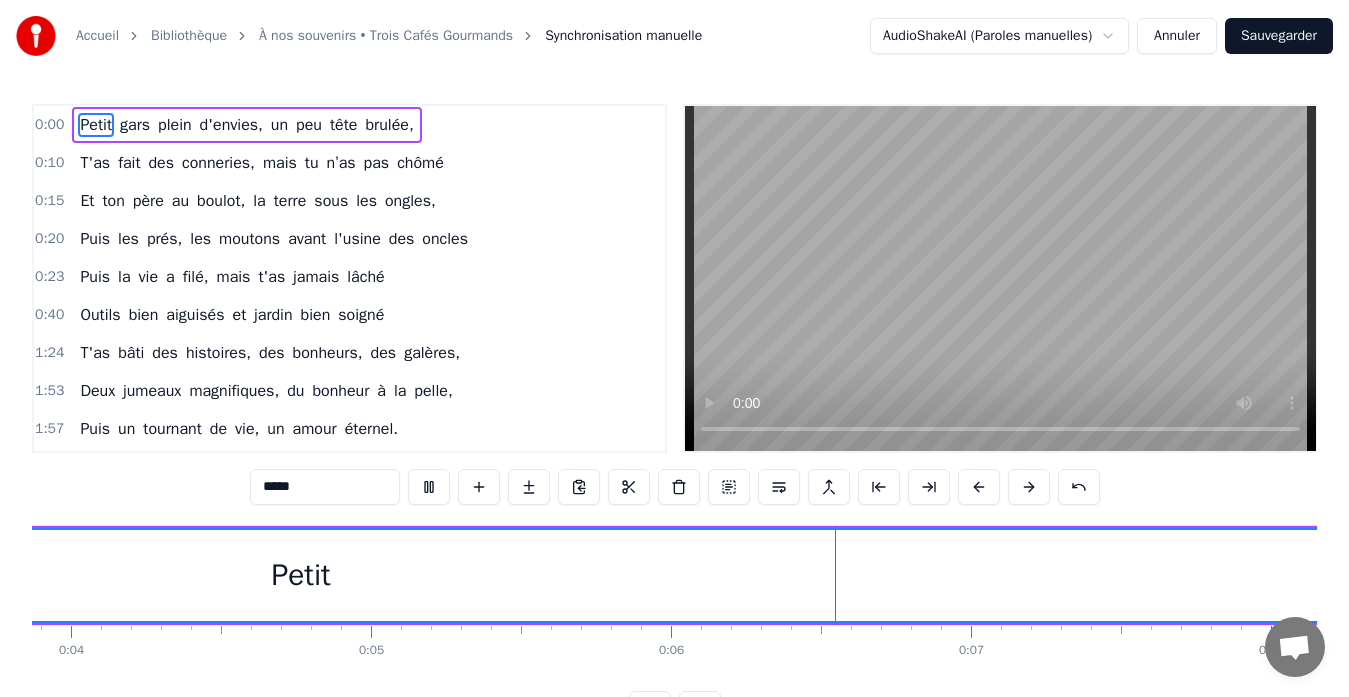 click at bounding box center [1029, 487] 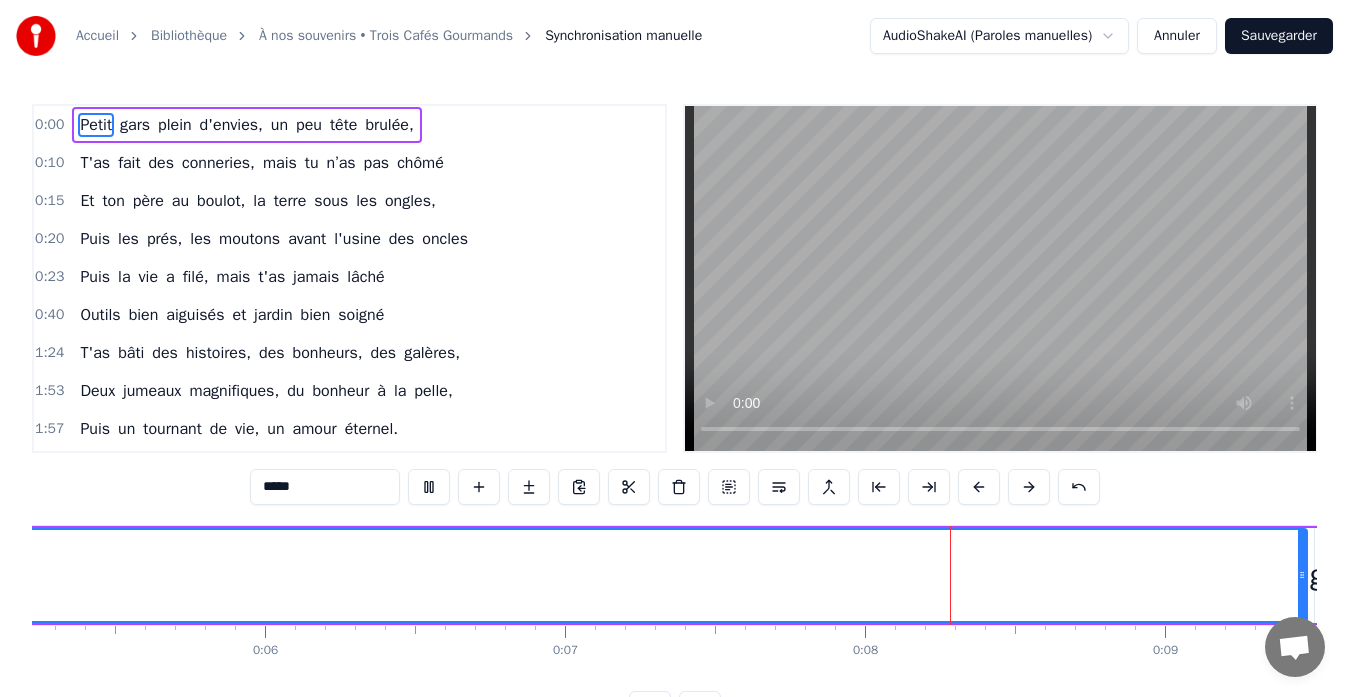 click at bounding box center [1029, 487] 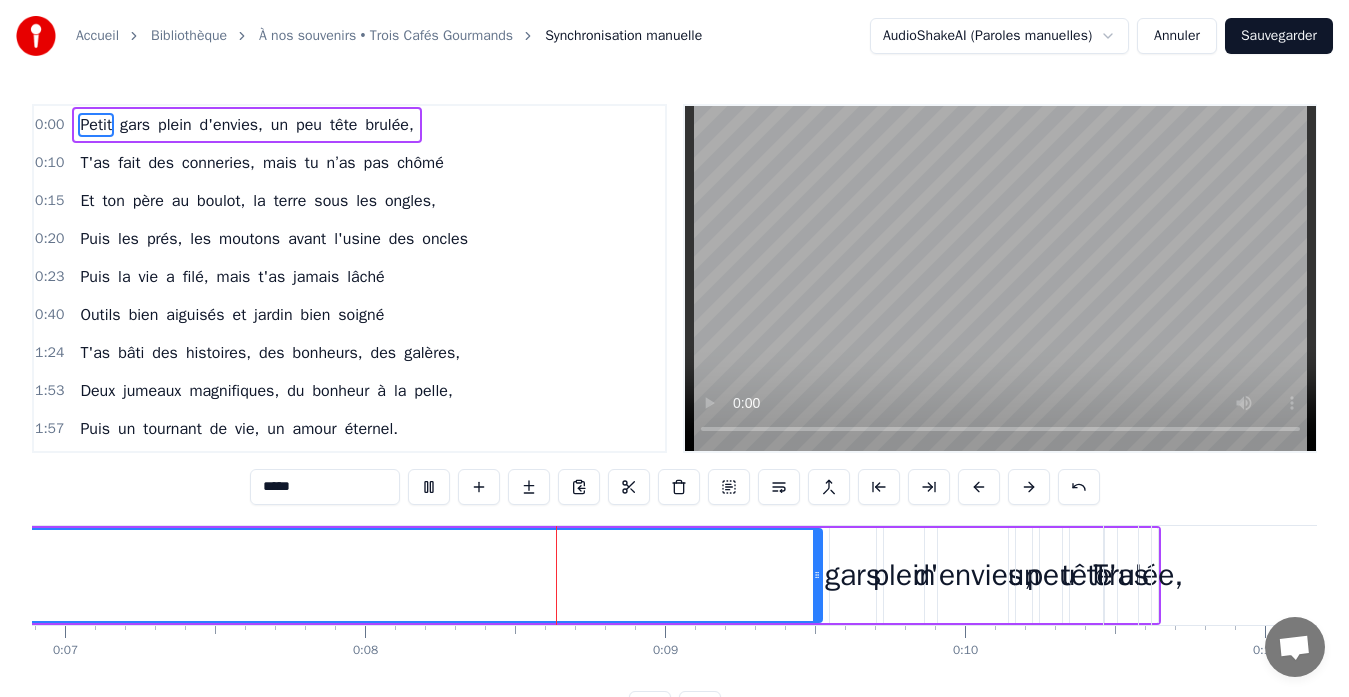 scroll, scrollTop: 0, scrollLeft: 2323, axis: horizontal 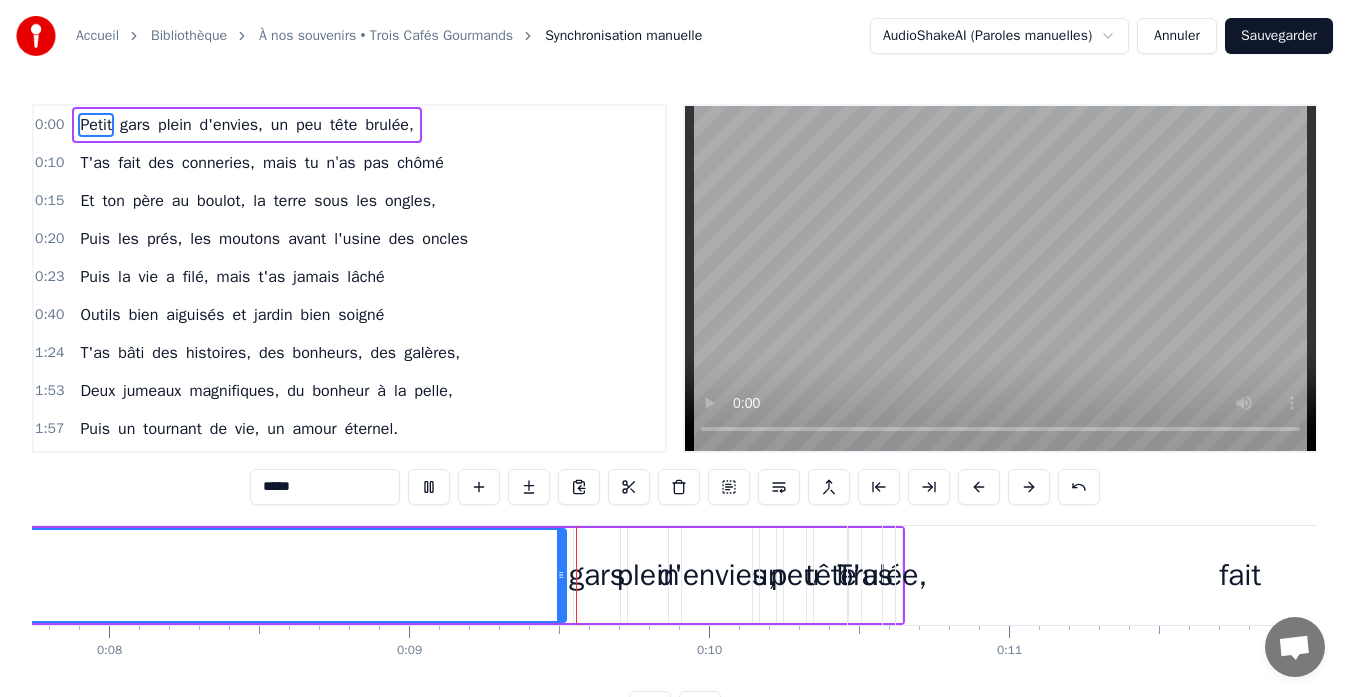 click at bounding box center [1029, 487] 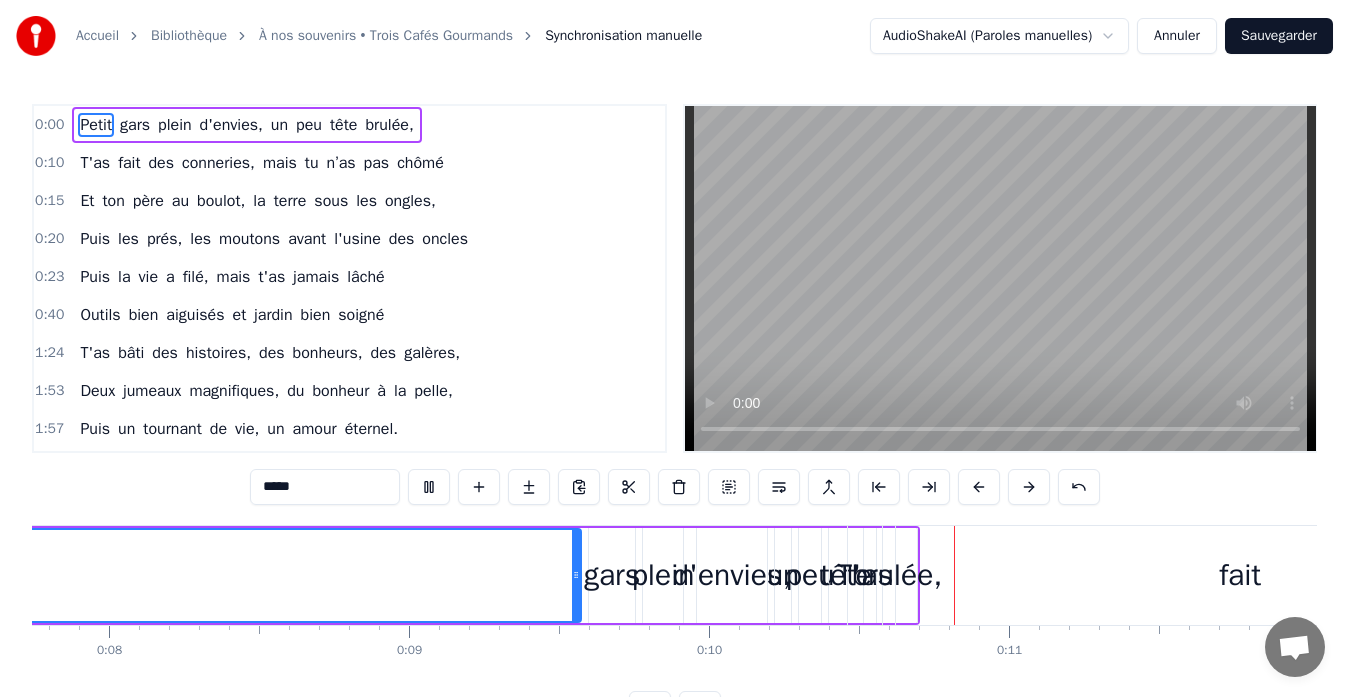 click at bounding box center (1029, 487) 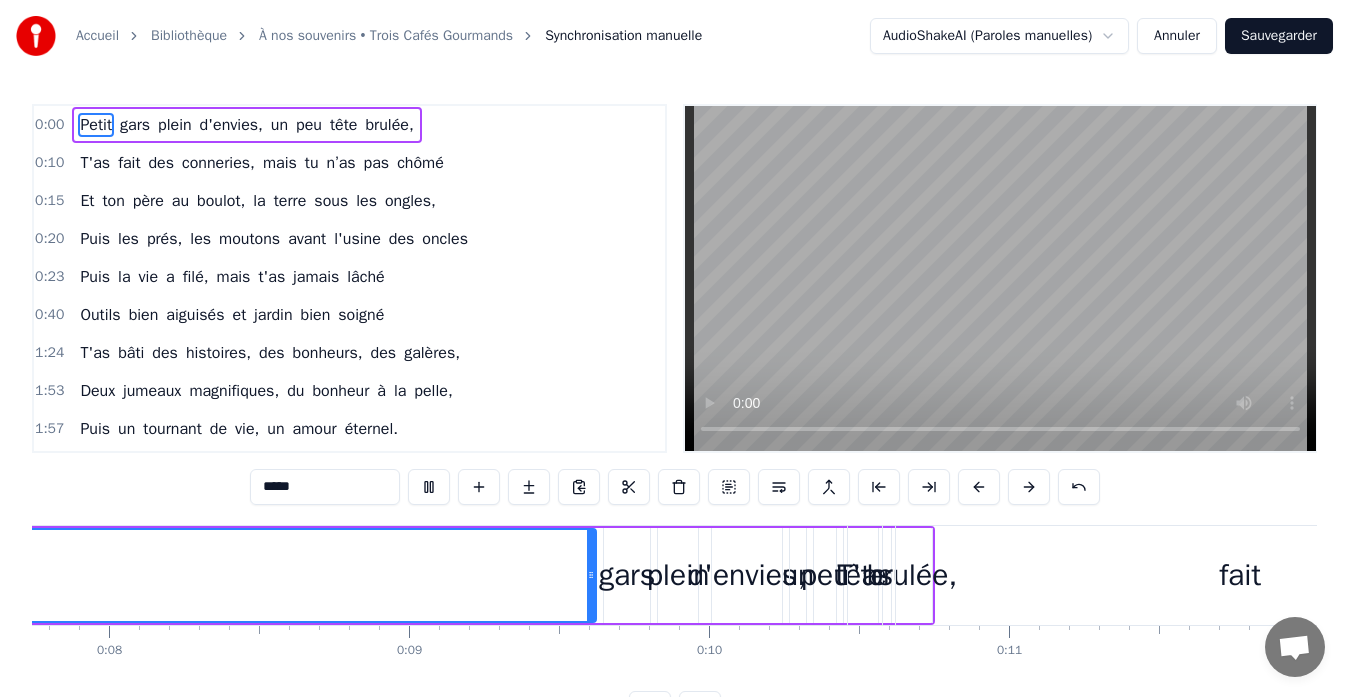 click at bounding box center [1029, 487] 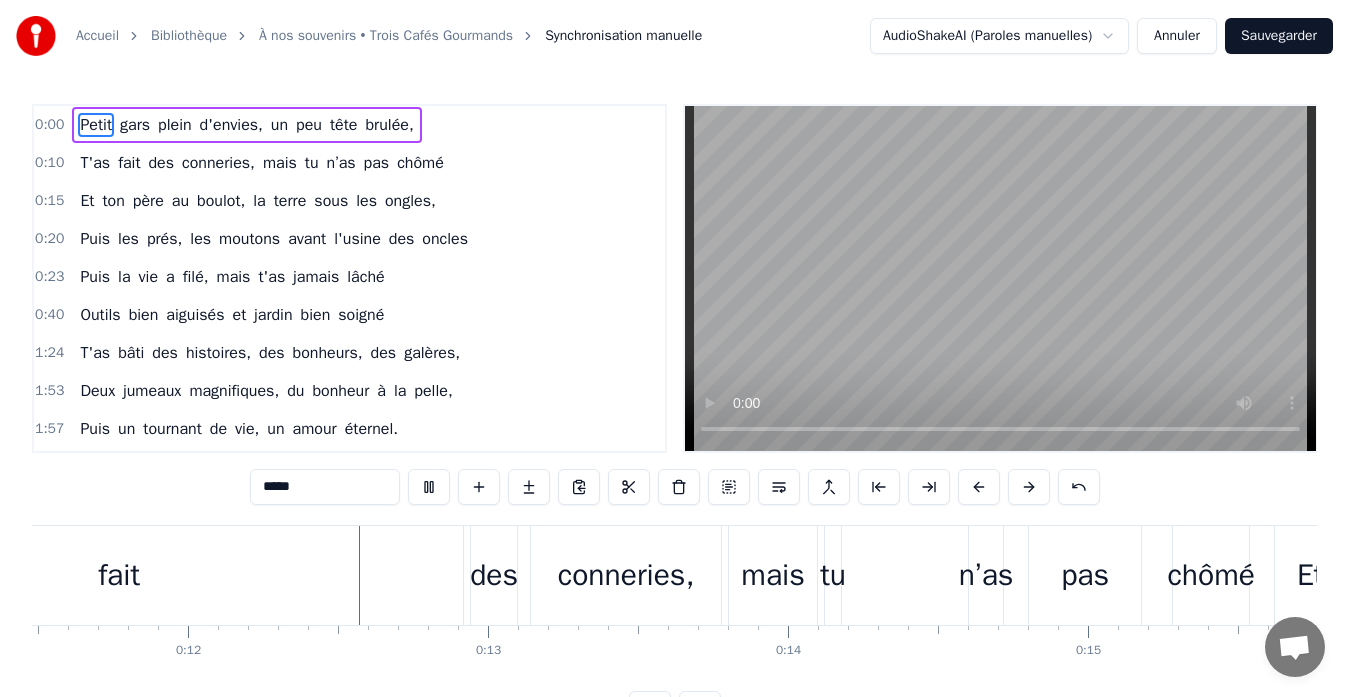 scroll, scrollTop: 0, scrollLeft: 3475, axis: horizontal 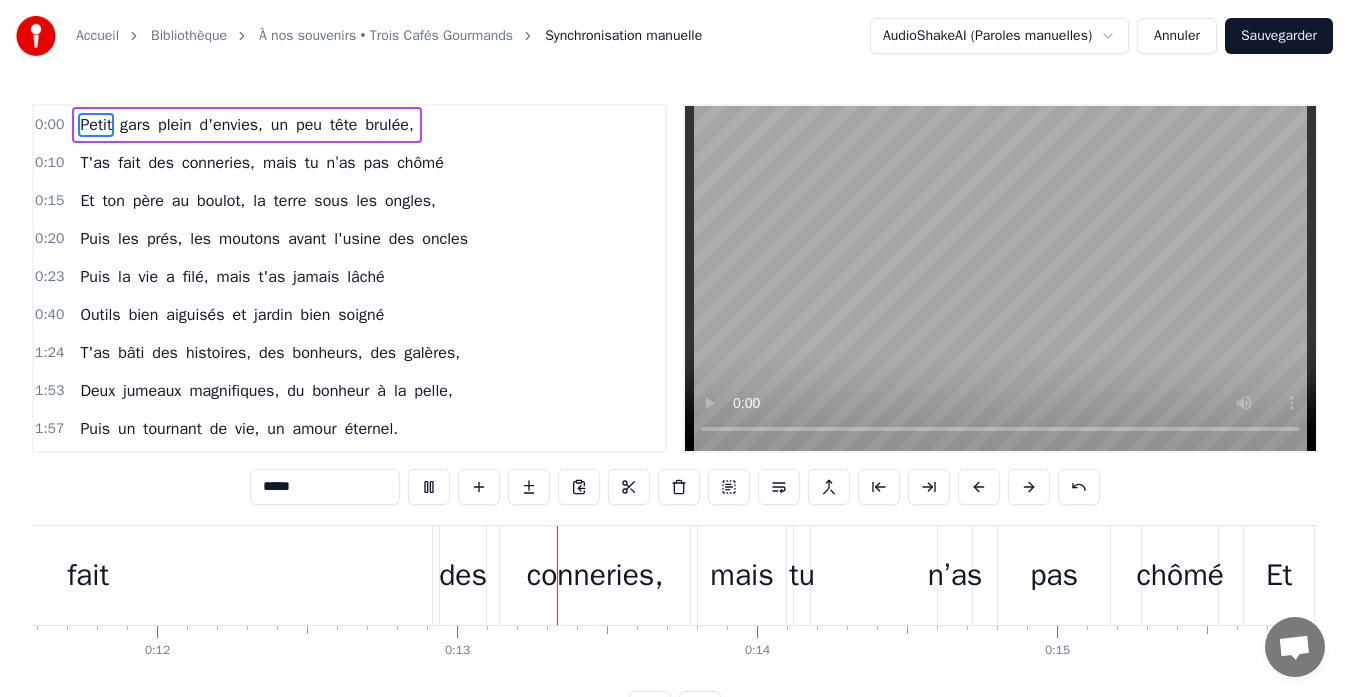 click at bounding box center [1029, 487] 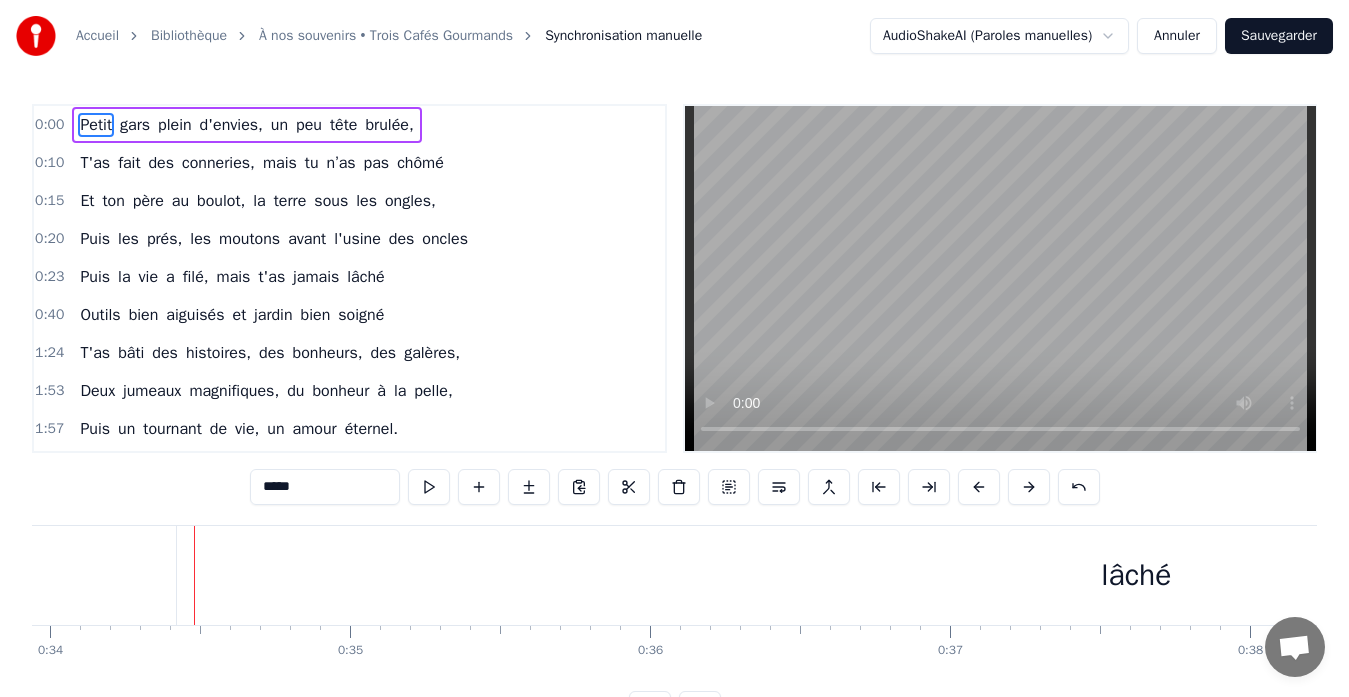 scroll, scrollTop: 0, scrollLeft: 10244, axis: horizontal 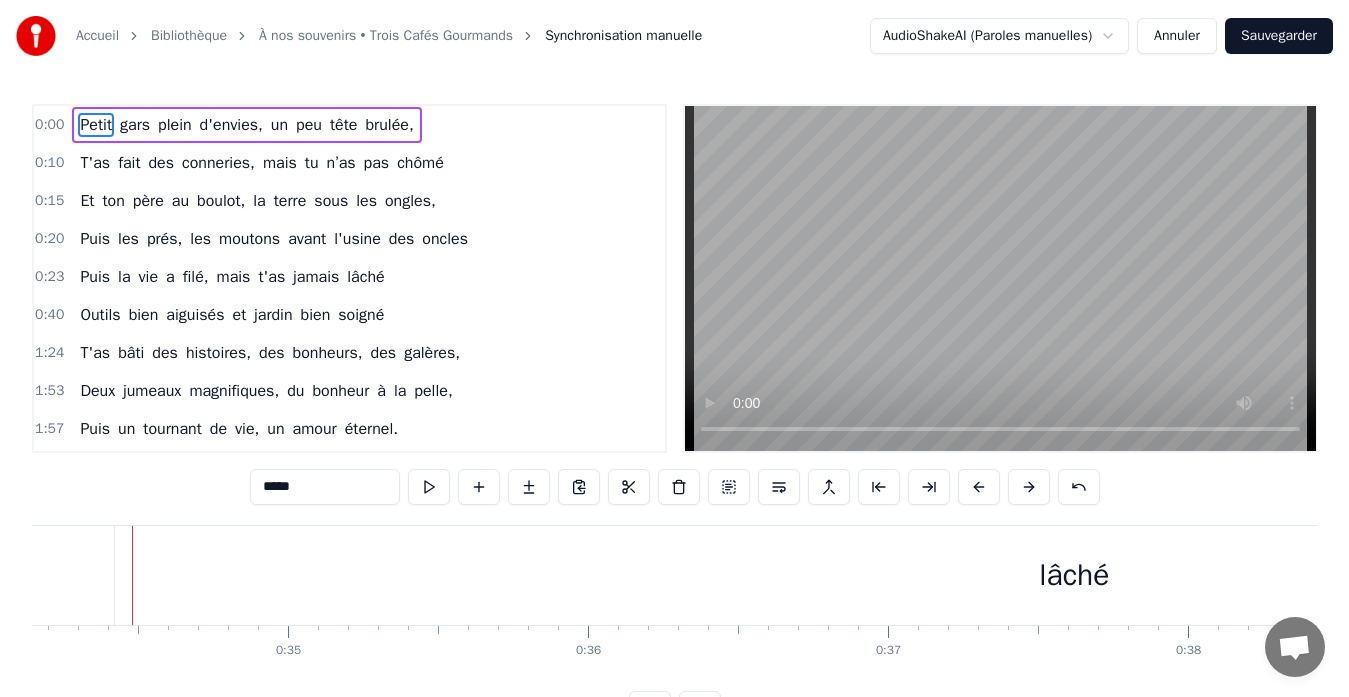 click on "Annuler" at bounding box center [1177, 36] 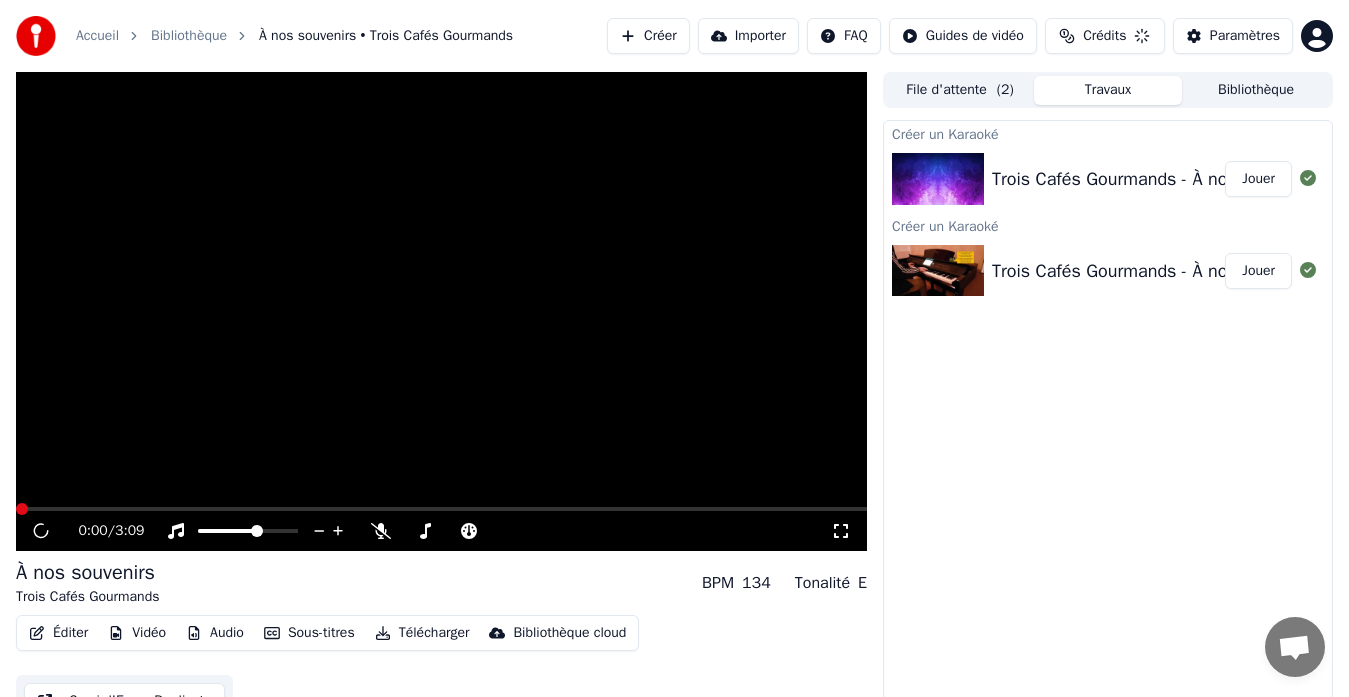 scroll, scrollTop: 15, scrollLeft: 0, axis: vertical 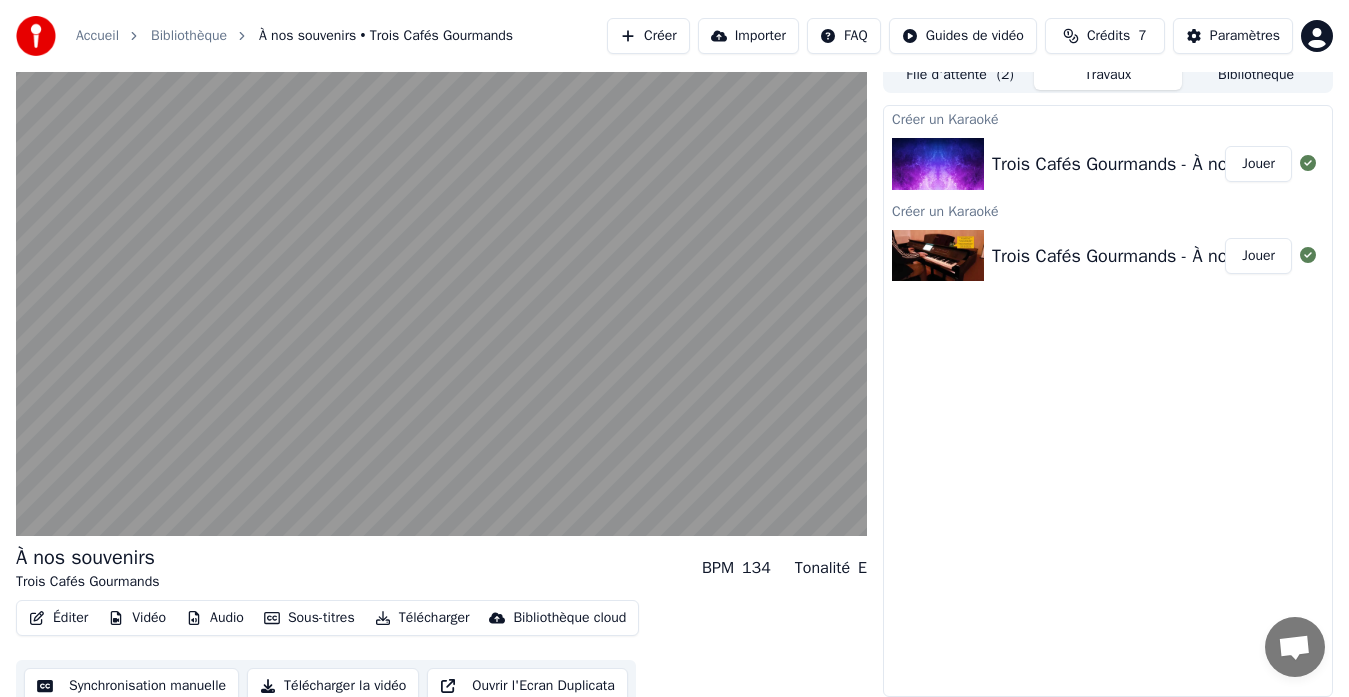 click on "Tonalité" at bounding box center (822, 568) 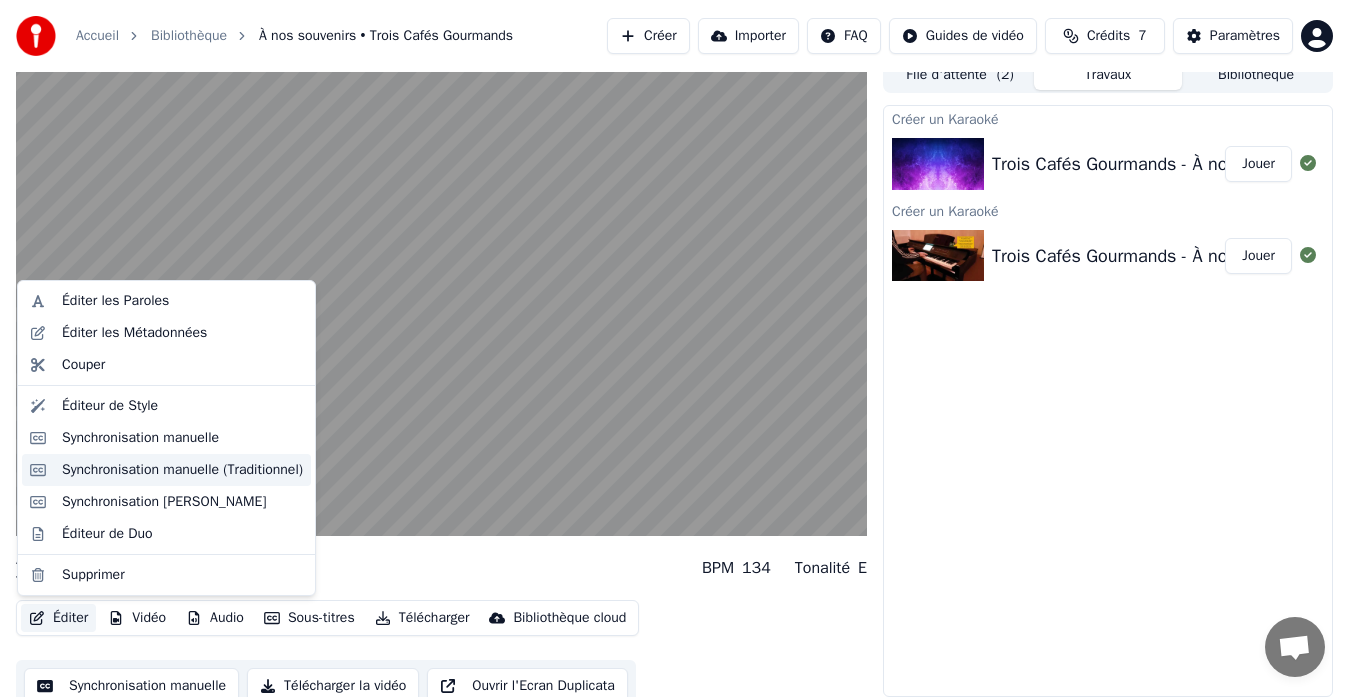 click on "Synchronisation manuelle (Traditionnel)" at bounding box center [182, 470] 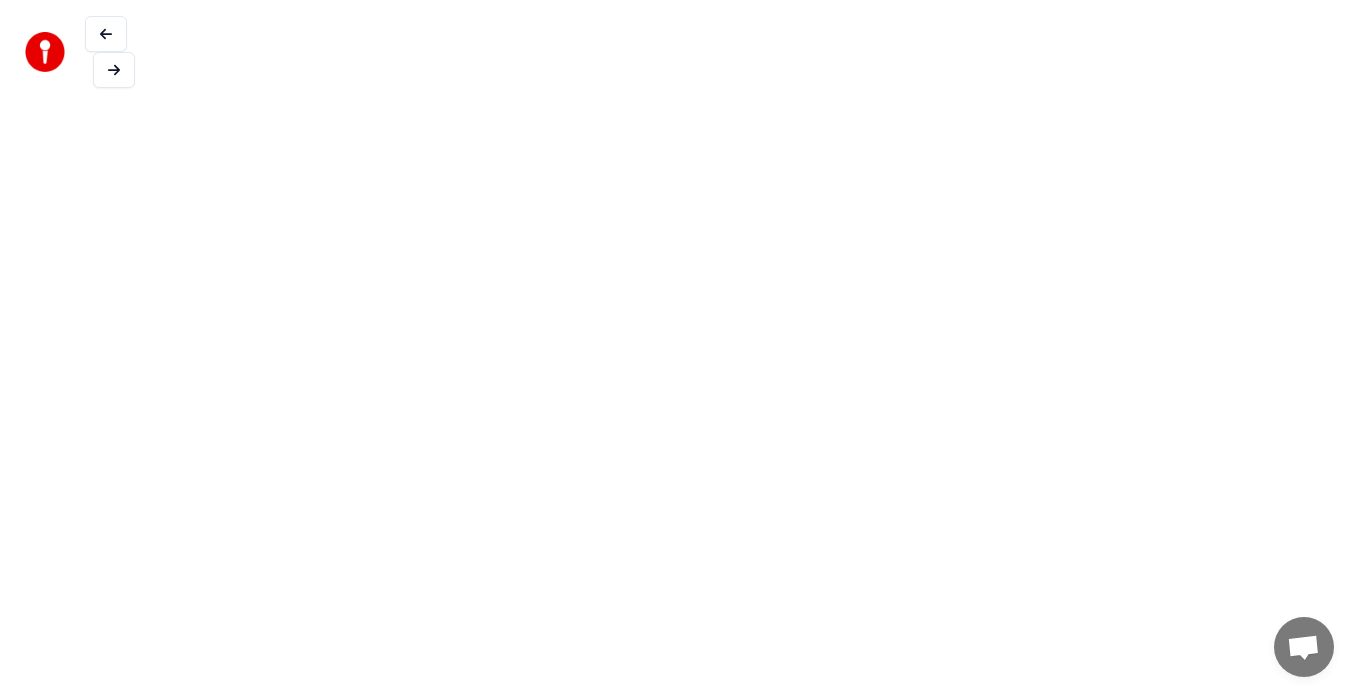 scroll, scrollTop: 0, scrollLeft: 0, axis: both 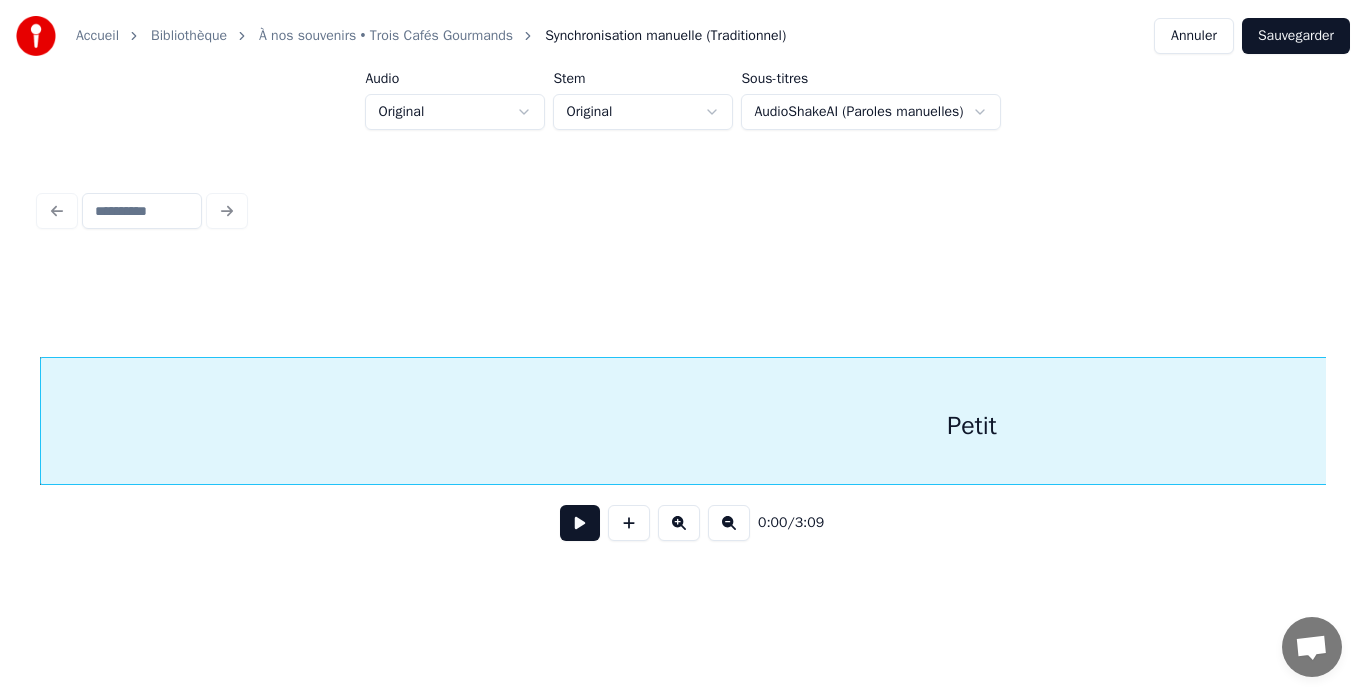 click at bounding box center [580, 523] 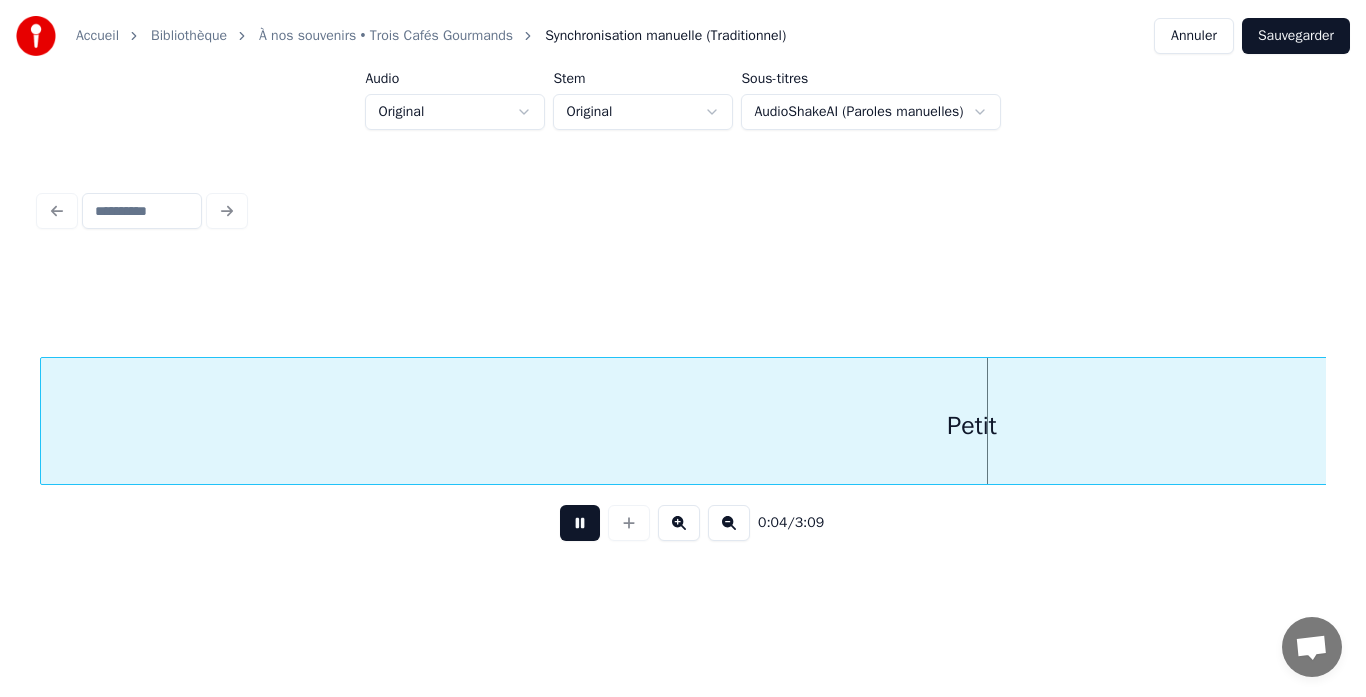 click on "Petit" at bounding box center [972, 426] 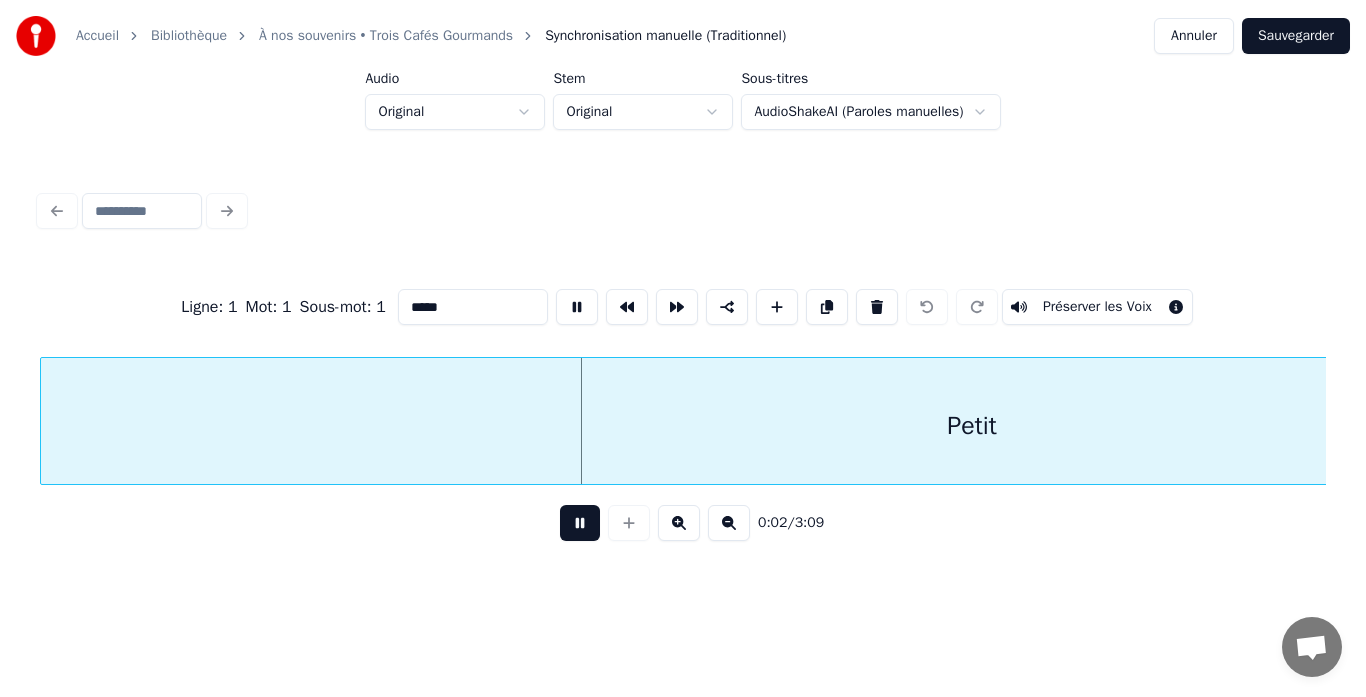click on "Petit" at bounding box center [972, 426] 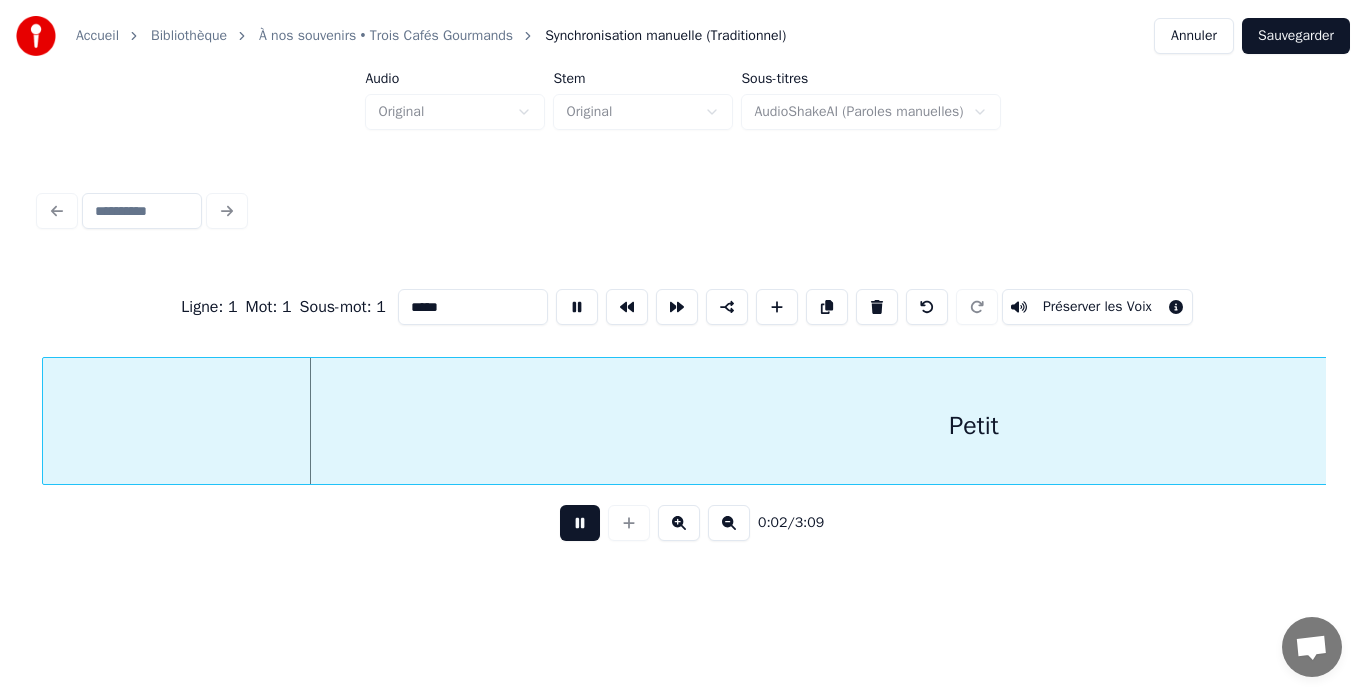 scroll, scrollTop: 0, scrollLeft: 193, axis: horizontal 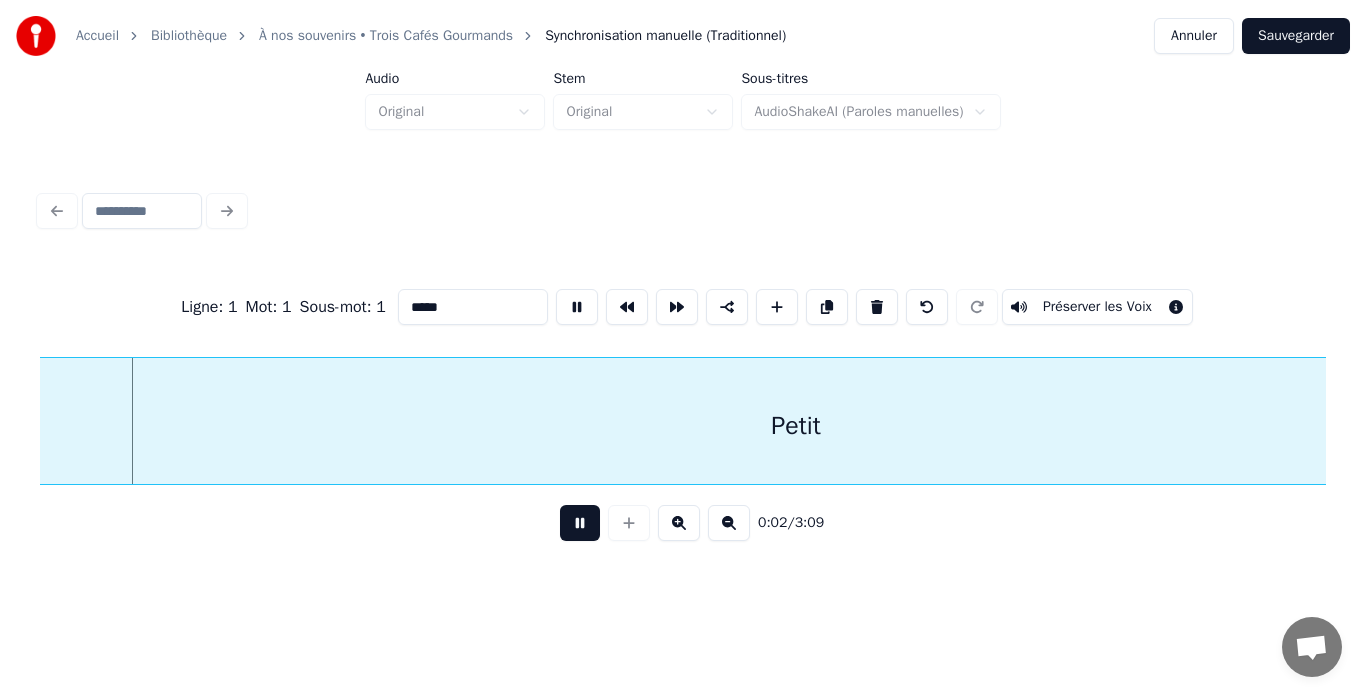 click on "Petit" at bounding box center [796, 426] 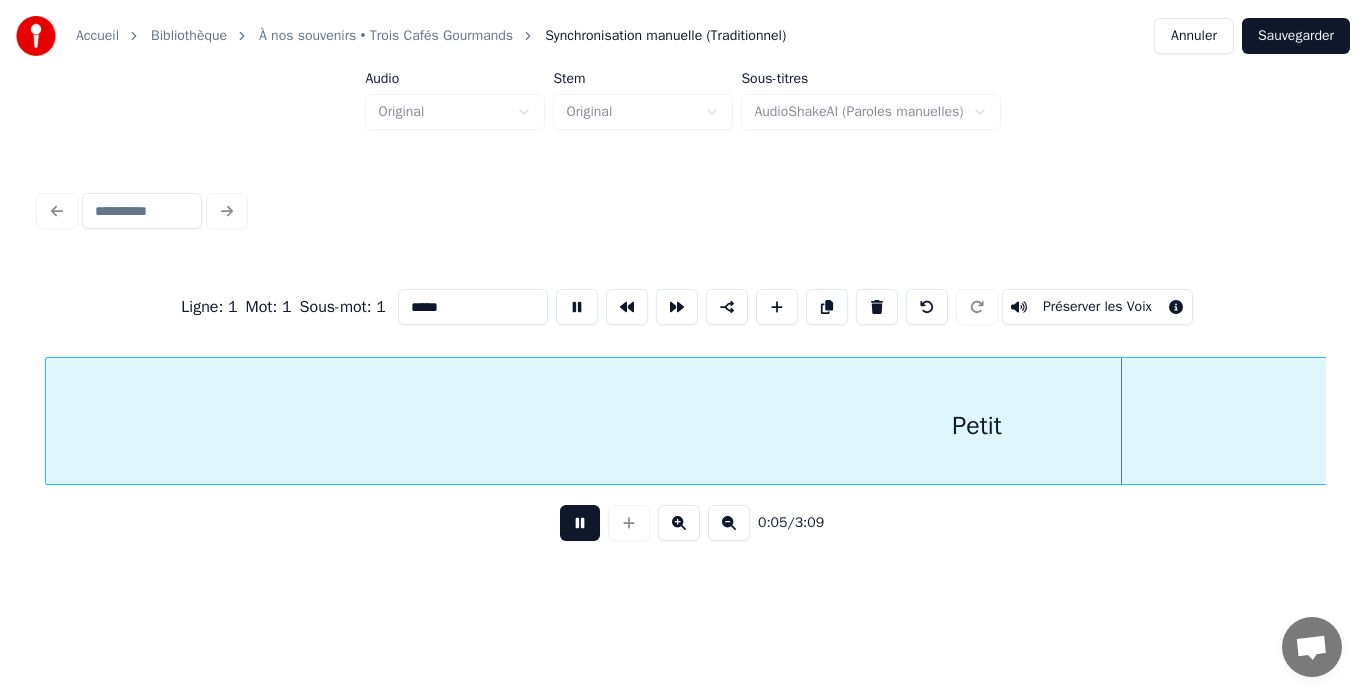 scroll, scrollTop: 0, scrollLeft: 35, axis: horizontal 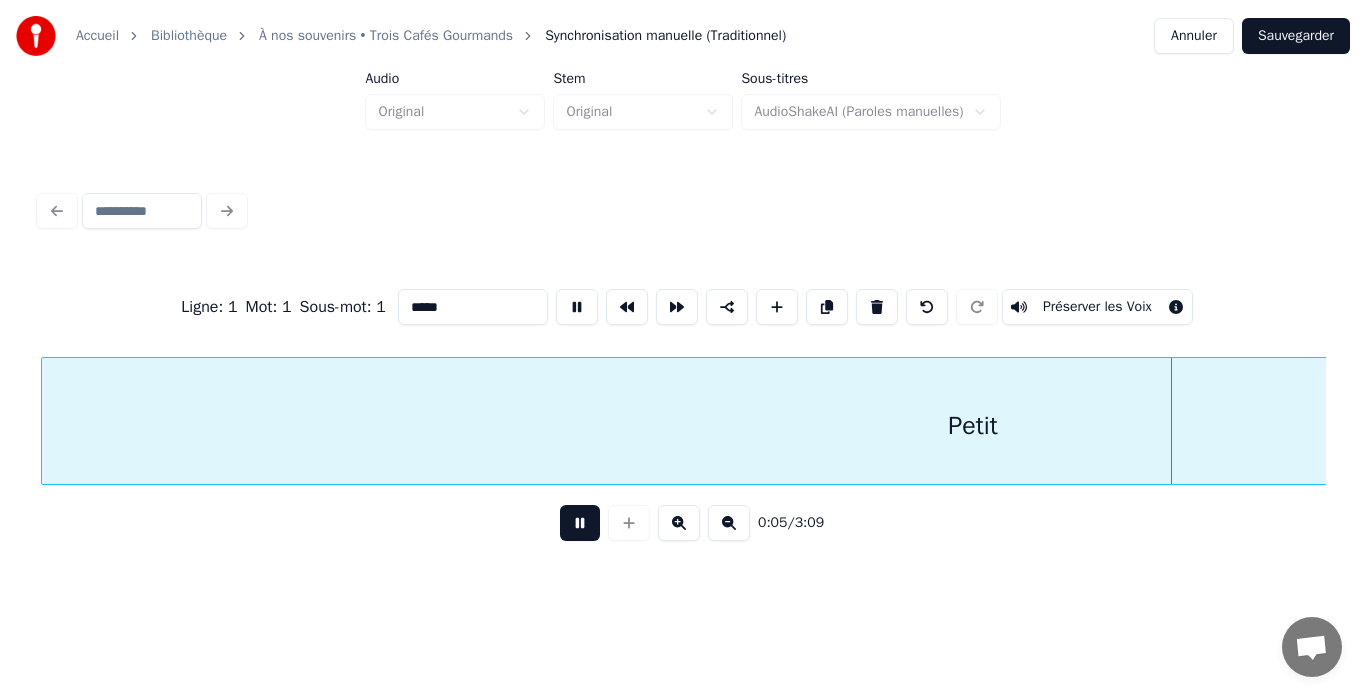 click on "Petit" at bounding box center [973, 426] 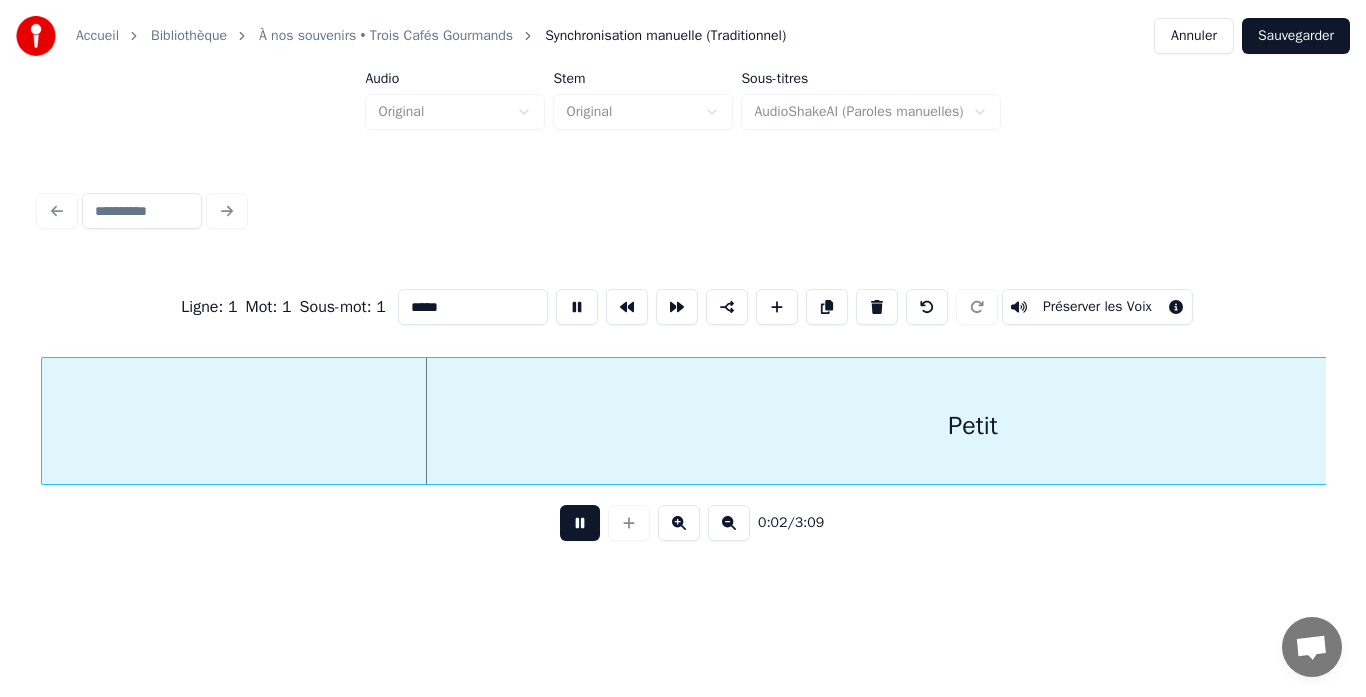 drag, startPoint x: 405, startPoint y: 297, endPoint x: 426, endPoint y: 304, distance: 22.135944 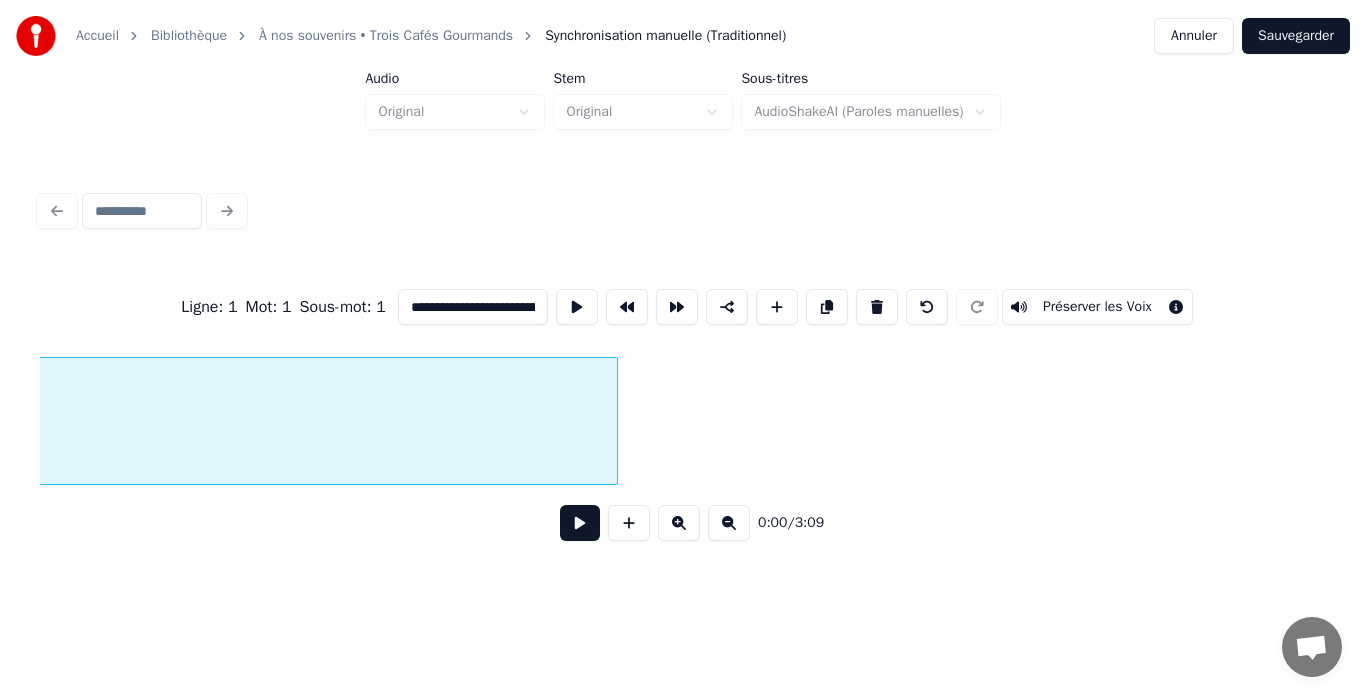scroll, scrollTop: 0, scrollLeft: 36, axis: horizontal 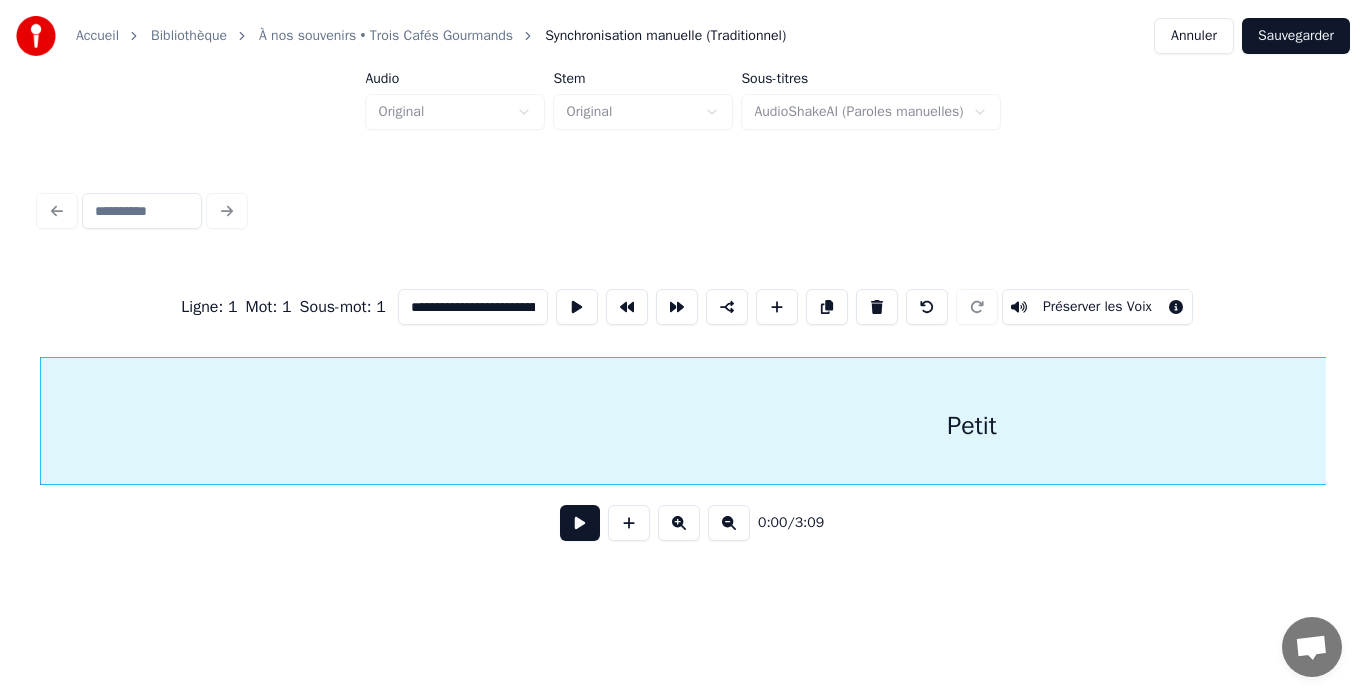 click on "Petit" at bounding box center [972, 426] 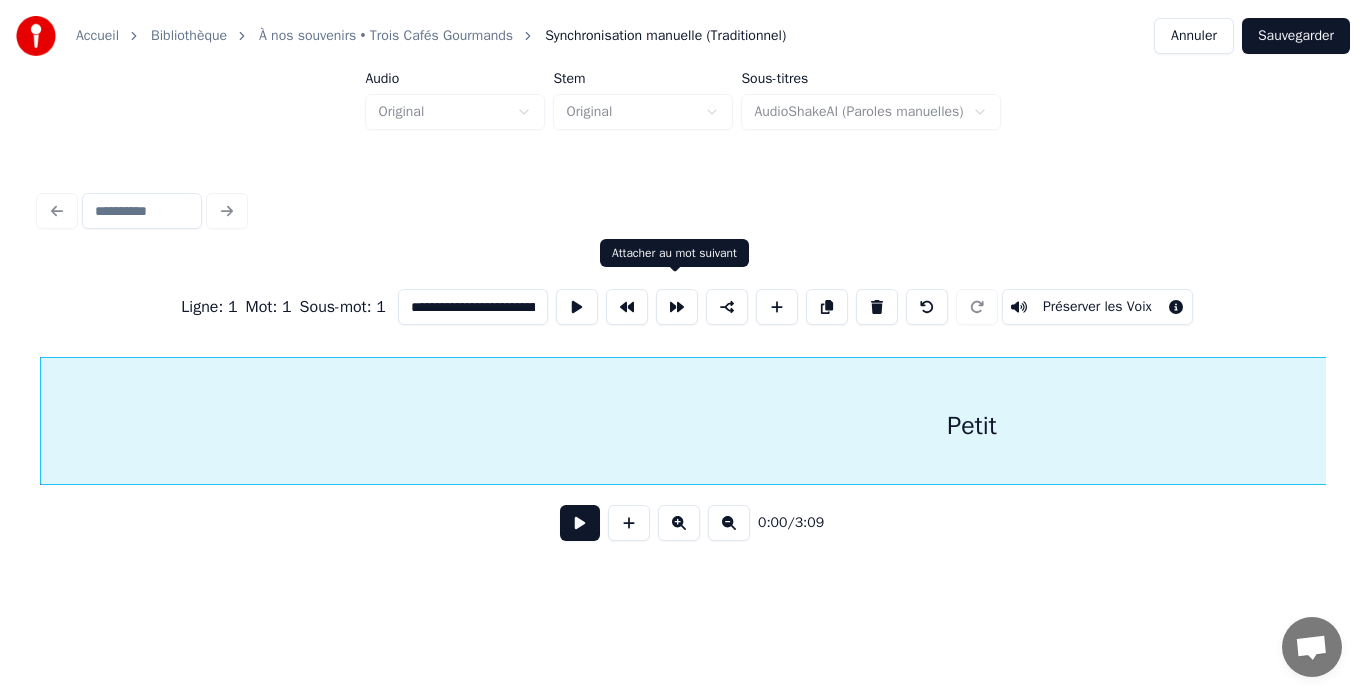 type on "*****" 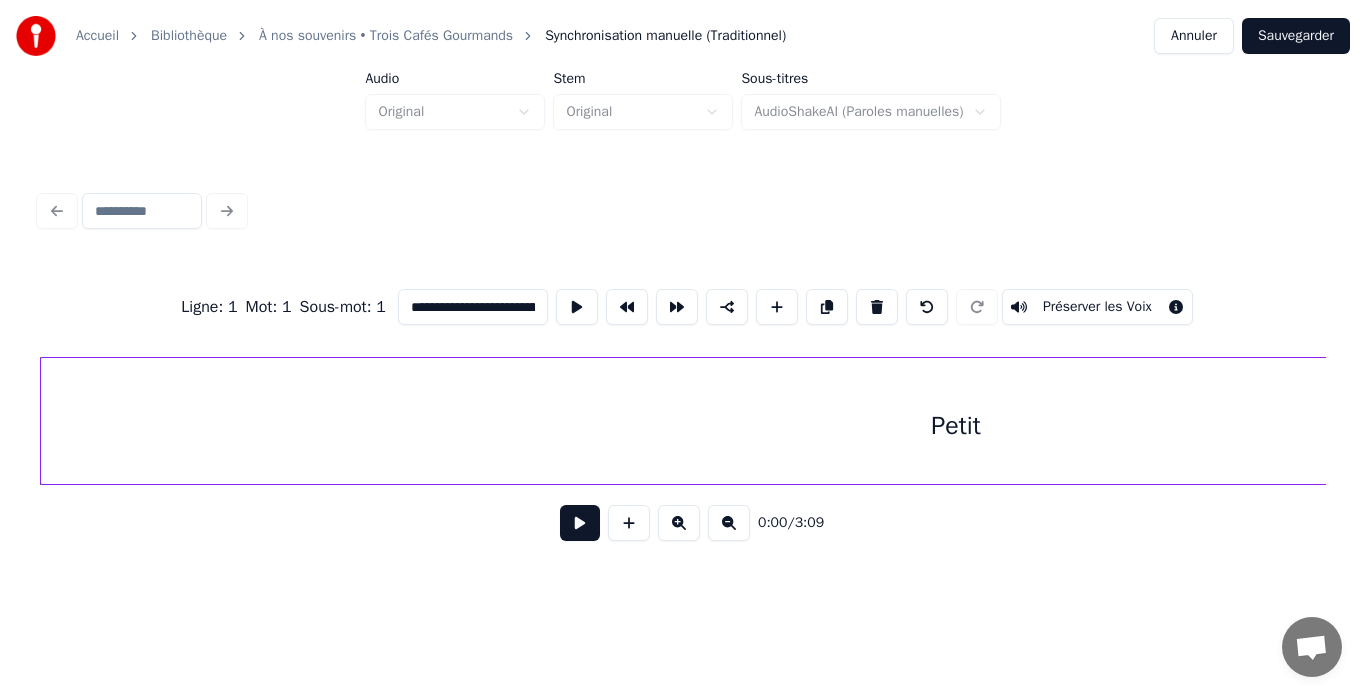 click at bounding box center (677, 307) 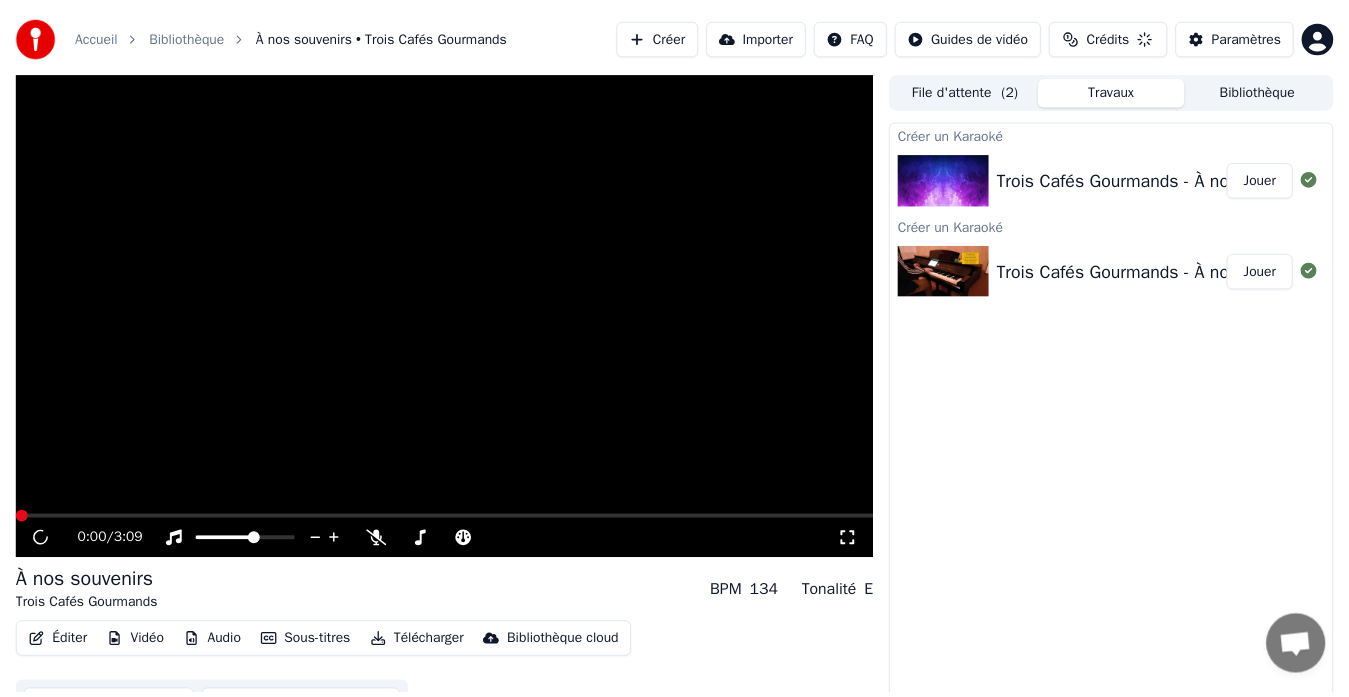 scroll, scrollTop: 15, scrollLeft: 0, axis: vertical 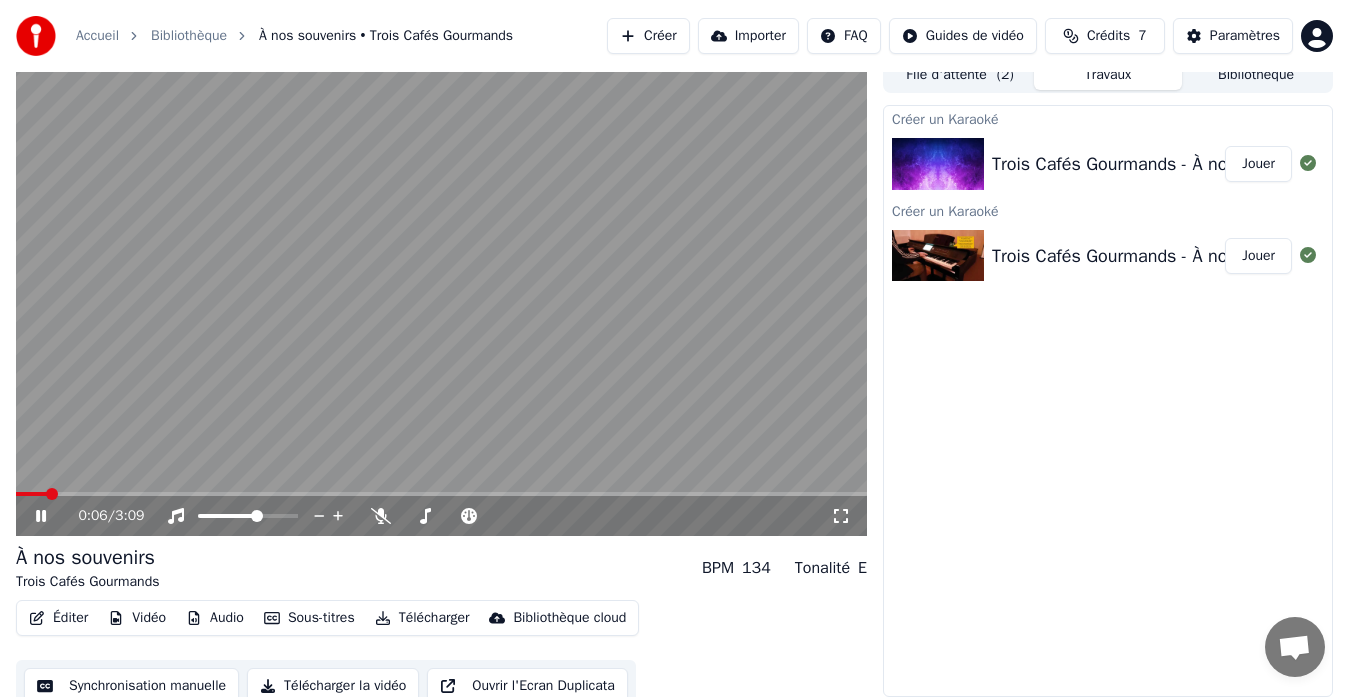 click 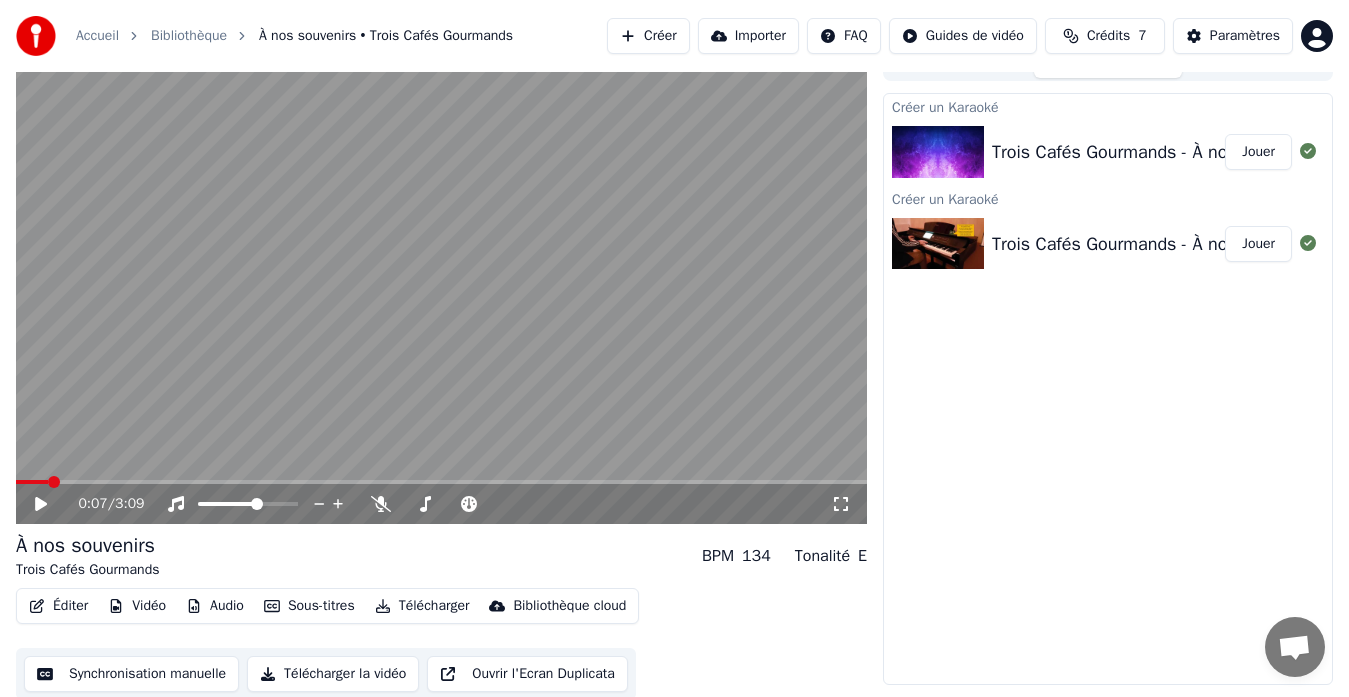 scroll, scrollTop: 30, scrollLeft: 0, axis: vertical 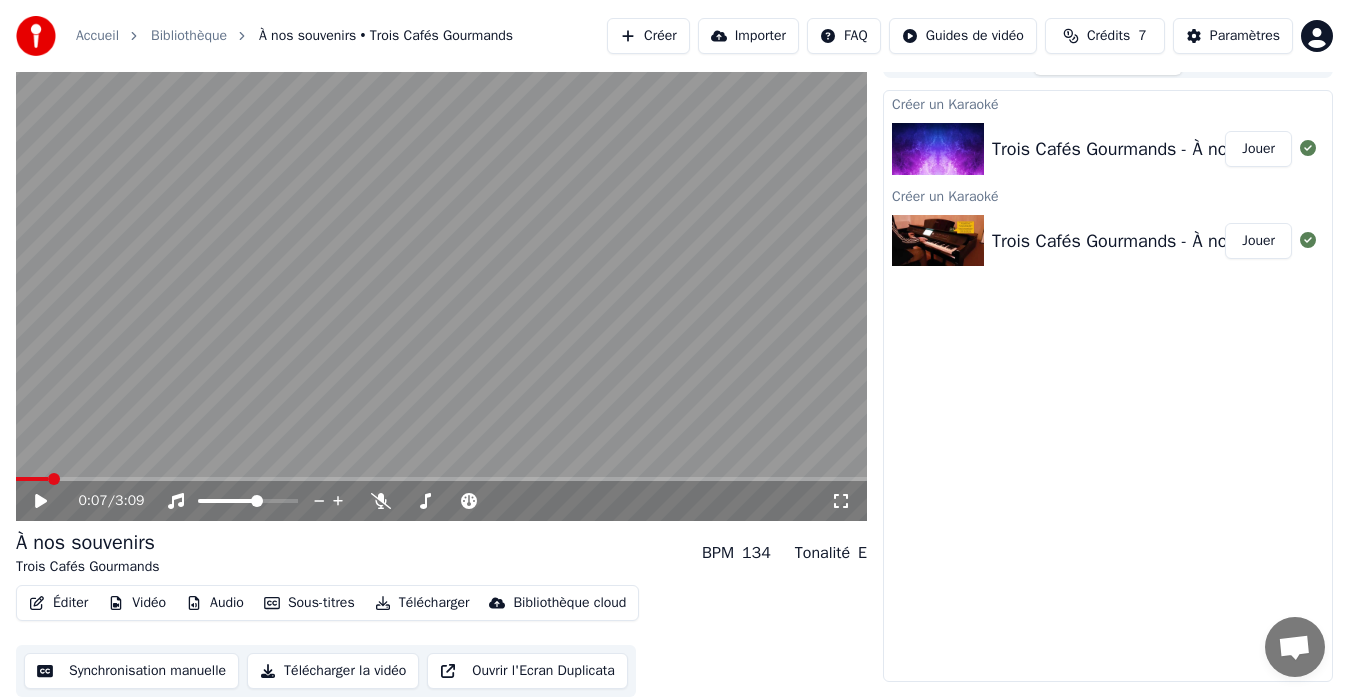 click on "Synchronisation manuelle" at bounding box center (131, 671) 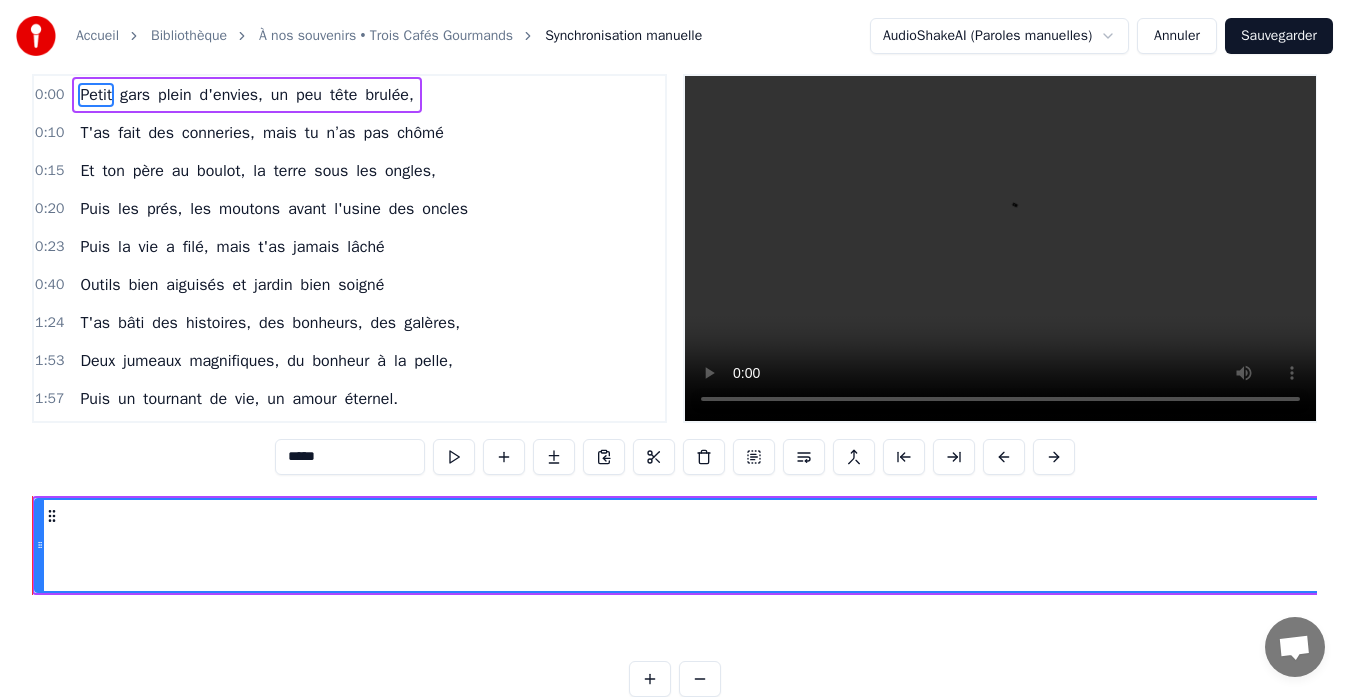 scroll, scrollTop: 0, scrollLeft: 0, axis: both 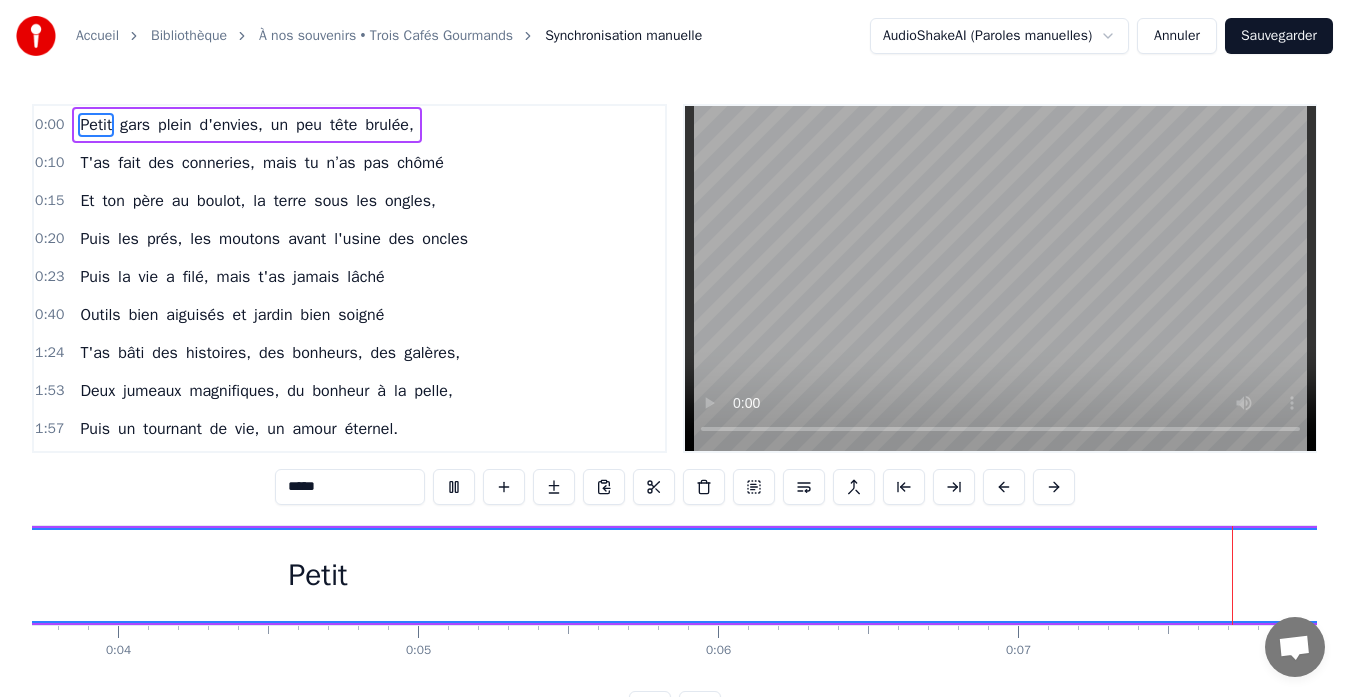 click at bounding box center [1000, 278] 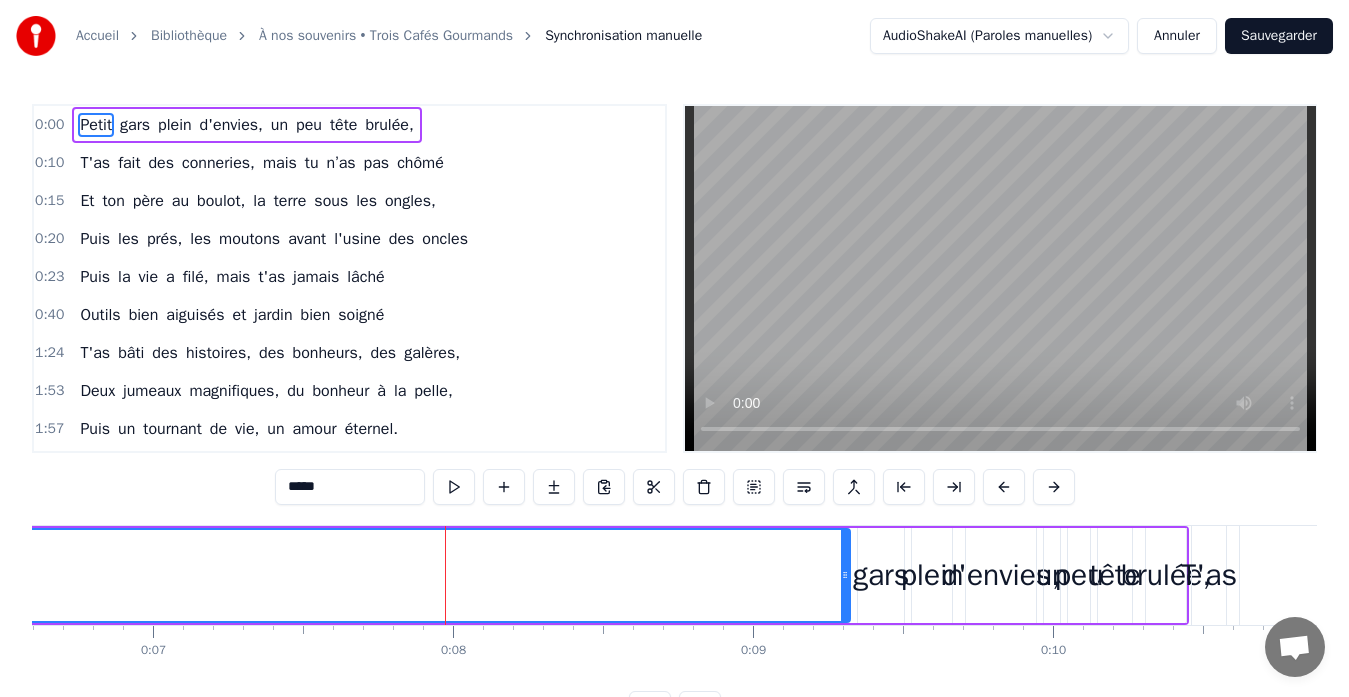scroll, scrollTop: 0, scrollLeft: 2292, axis: horizontal 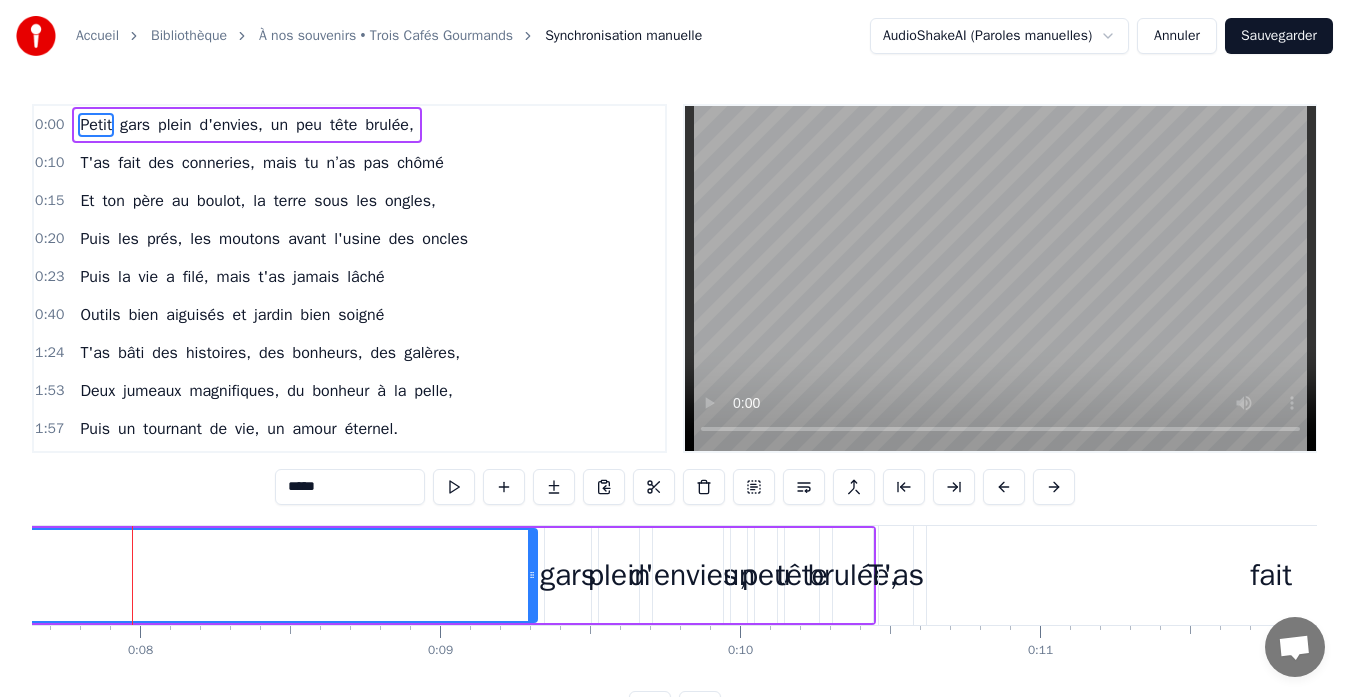 click at bounding box center (1000, 278) 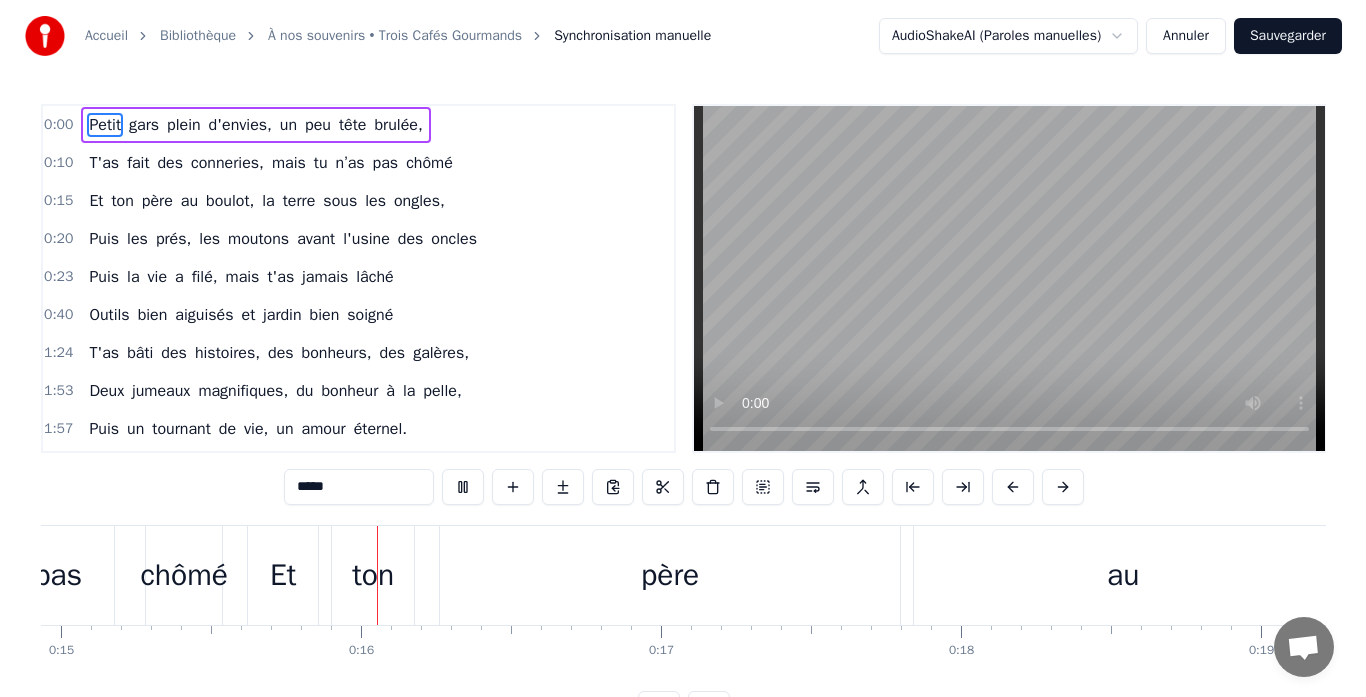 scroll, scrollTop: 0, scrollLeft: 4547, axis: horizontal 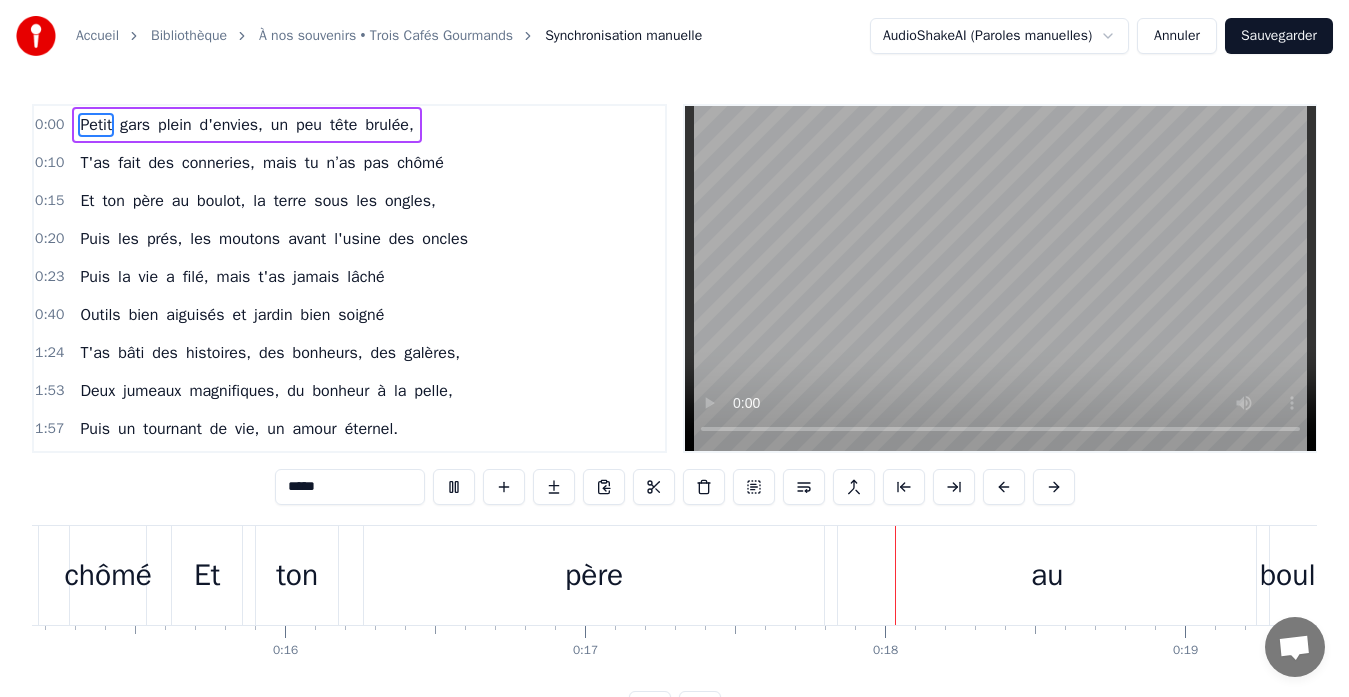 click on "au" at bounding box center (1047, 575) 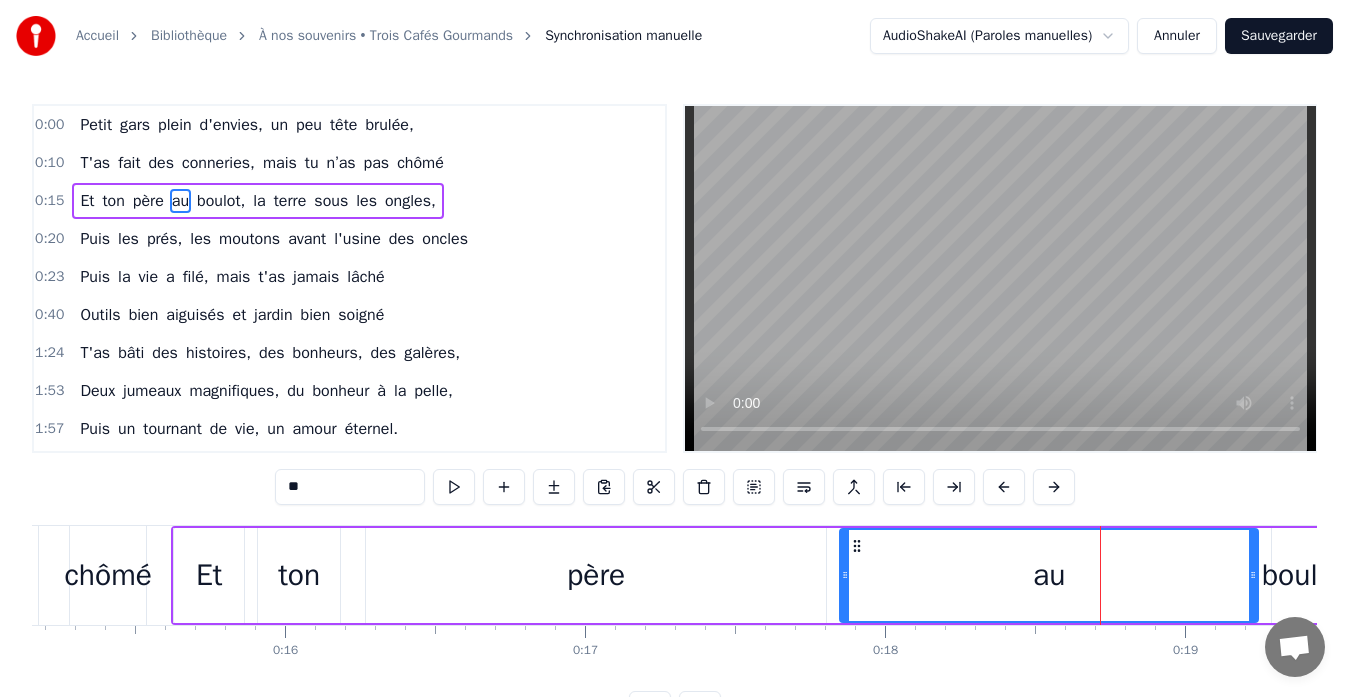 click on "Accueil Bibliothèque À nos souvenirs • Trois Cafés Gourmands Synchronisation manuelle AudioShakeAI (Paroles manuelles) Annuler Sauvegarder 0:00 Petit gars plein d'envies, un peu tête brulée, 0:10 T'as fait des conneries, mais tu n’as pas chômé 0:15 Et ton père au boulot, la terre sous les ongles, 0:20 Puis les prés, les moutons avant l'usine des oncles 0:23 Puis la vie a filé, mais t'as jamais lâché 0:40 Outils bien aiguisés et jardin bien soigné 1:24 T'as bâti des histoires, des bonheurs, des galères, 1:53 Deux jumeaux magnifiques, du bonheur à la pelle, 1:57 Puis un tournant de vie, un amour éternel. 2:15 Mais jamais sans espoir et jamais sans lumière 2:21 Mais avant tout ça, après ton grand départ, 2:21 Une maison à [GEOGRAPHIC_DATA] pour un nouveau départ. 2:22 Et puis les vendredis, ces soirs très animés, 2:23 Nos enfants, nos histoires, et l'amitié gravée. 2:24 A Brussieu, dans ton nid, y a du monde à la fête 2:25 On est tous réunis pour que t’en ai plein la tête, 2:26 Nous" at bounding box center (674, 379) 